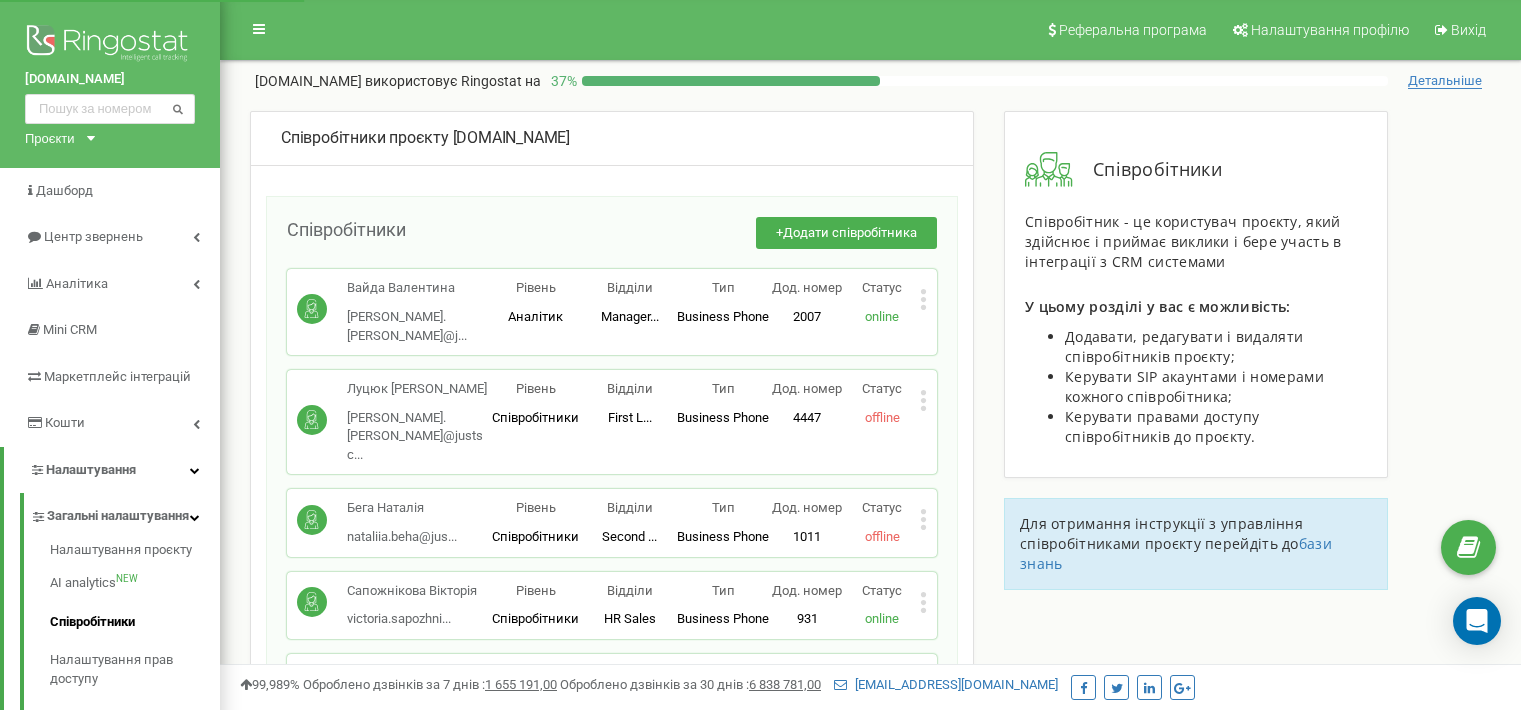 scroll, scrollTop: 0, scrollLeft: 0, axis: both 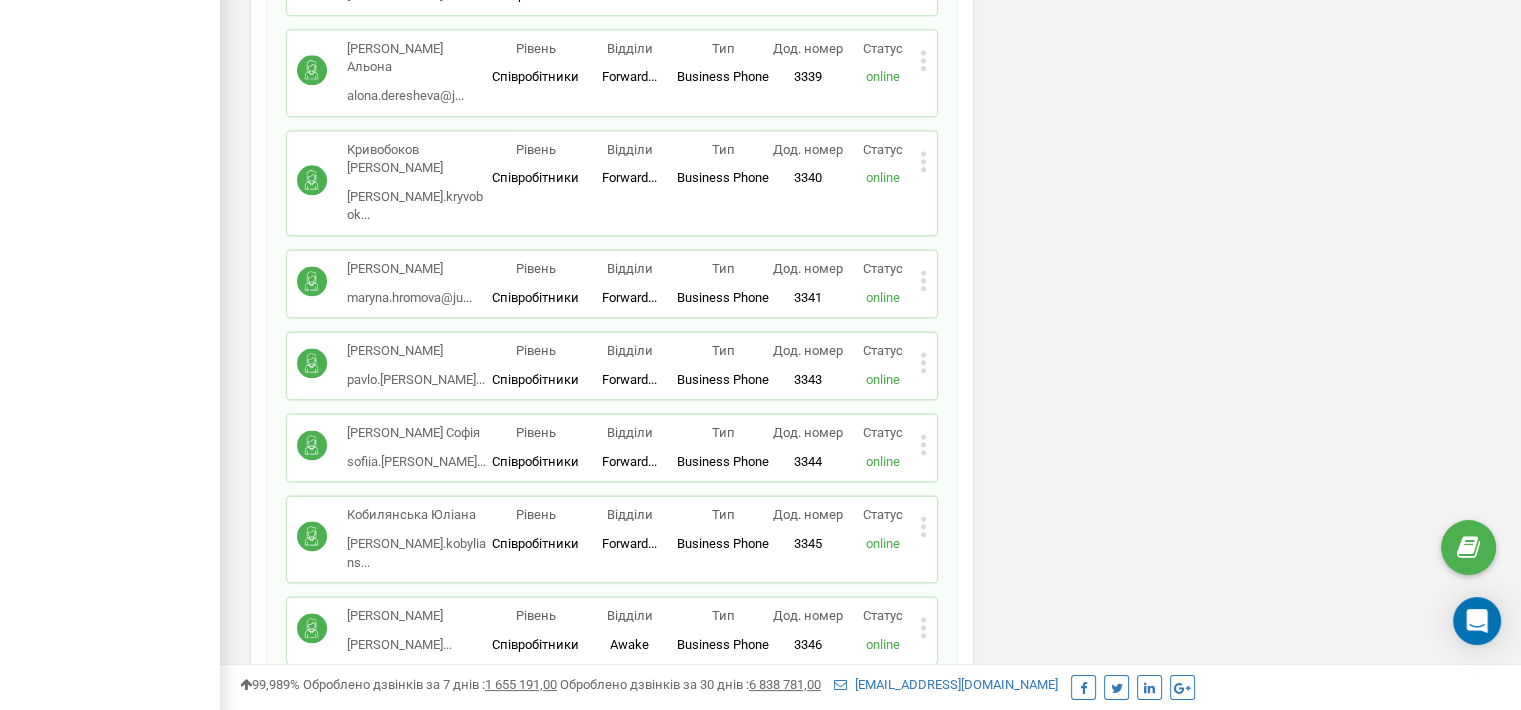 drag, startPoint x: 971, startPoint y: 110, endPoint x: 958, endPoint y: 535, distance: 425.1988 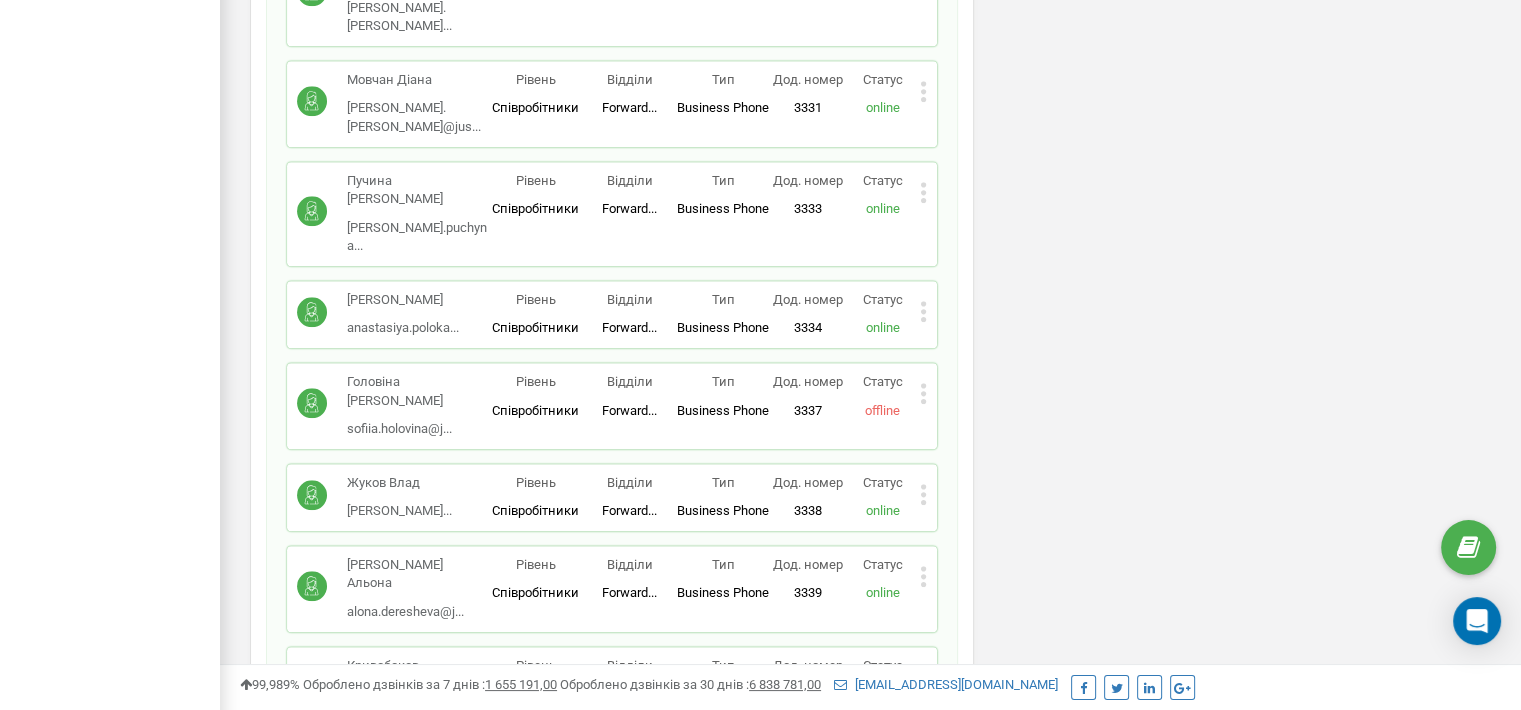 scroll, scrollTop: 17280, scrollLeft: 0, axis: vertical 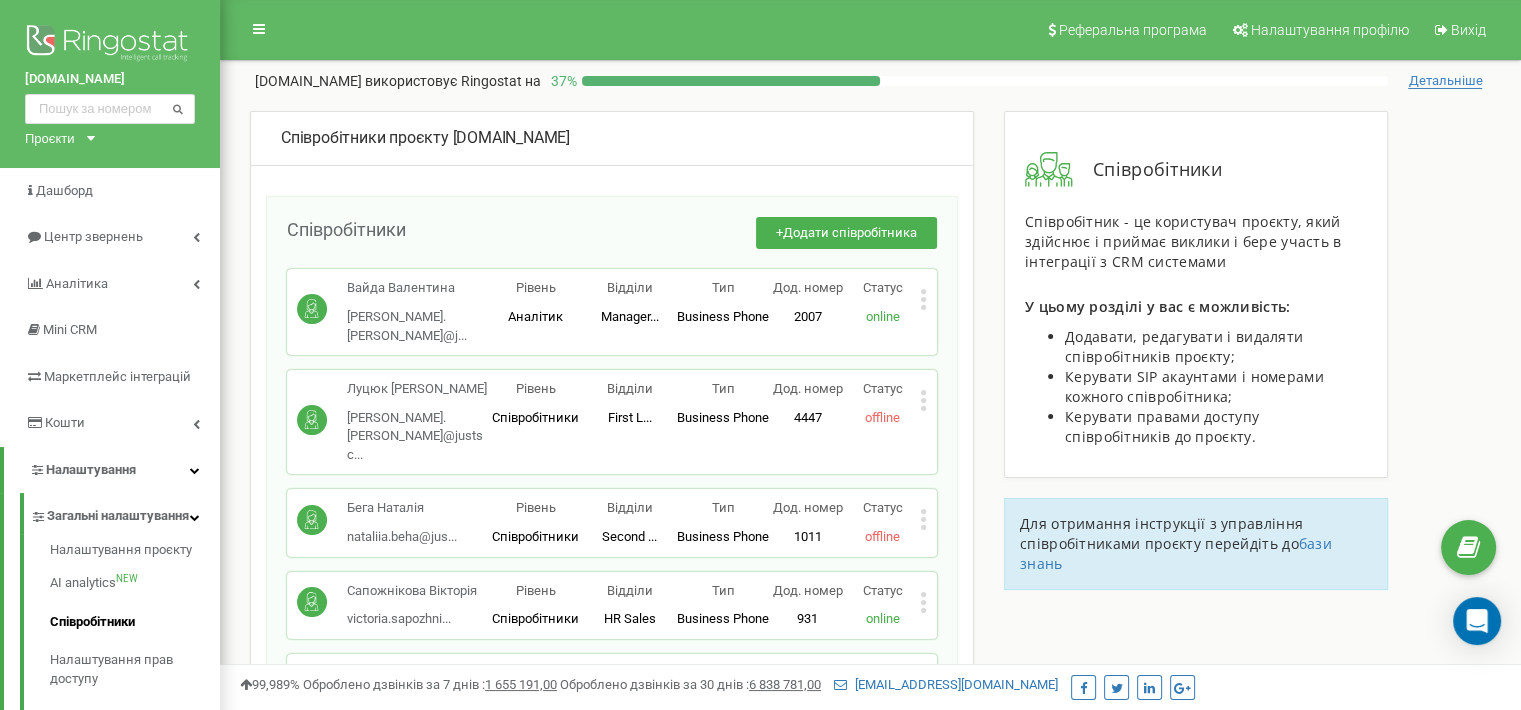 drag, startPoint x: 1045, startPoint y: 478, endPoint x: 998, endPoint y: -26, distance: 506.18674 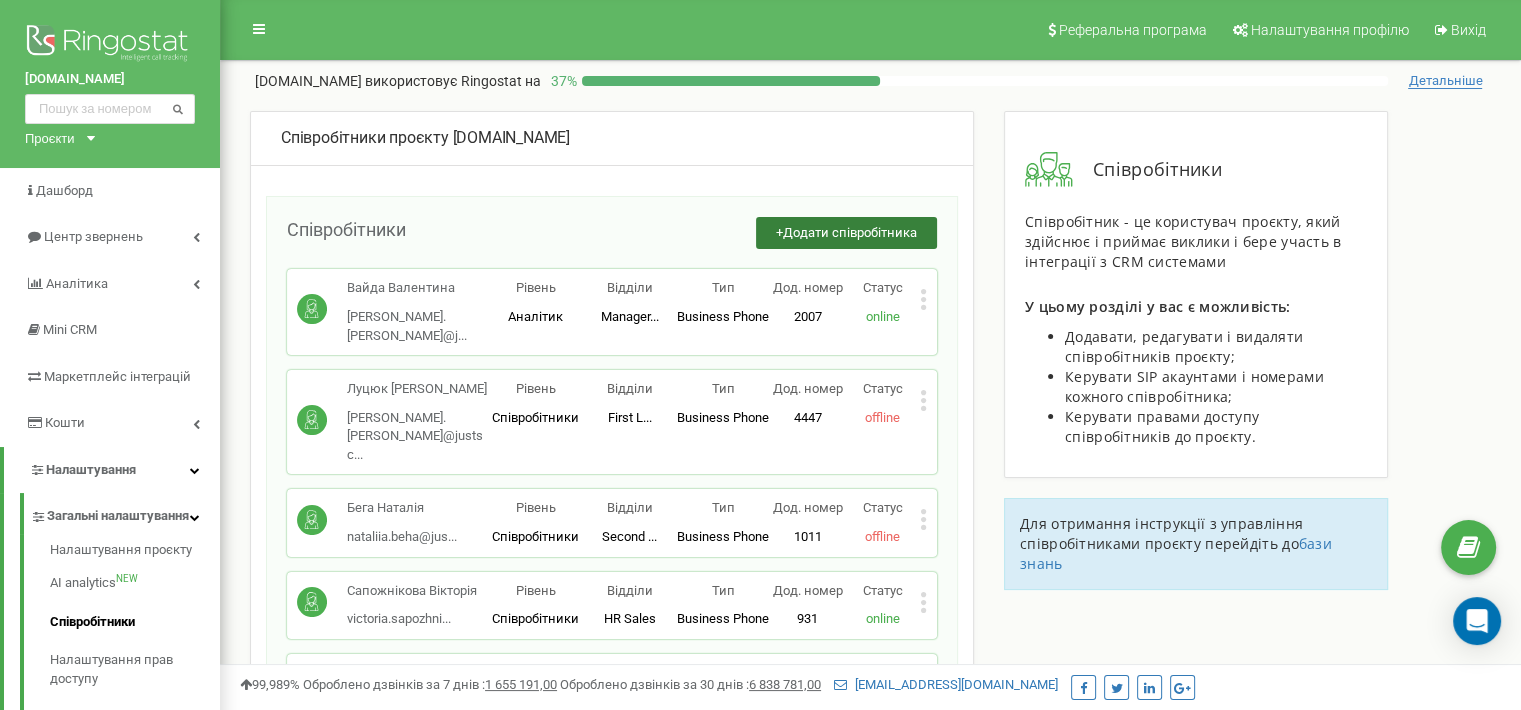 click on "+  Додати співробітника" at bounding box center (846, 233) 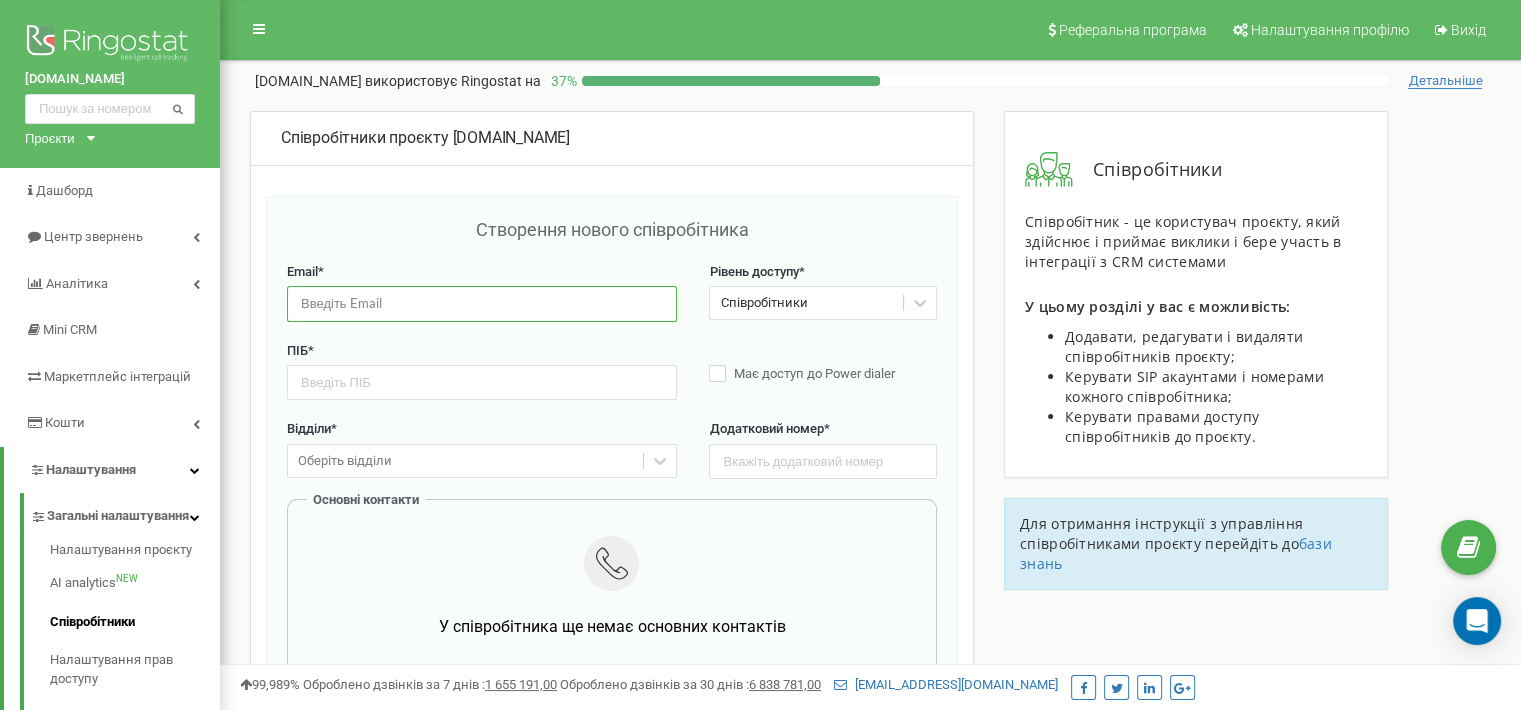 click at bounding box center [482, 303] 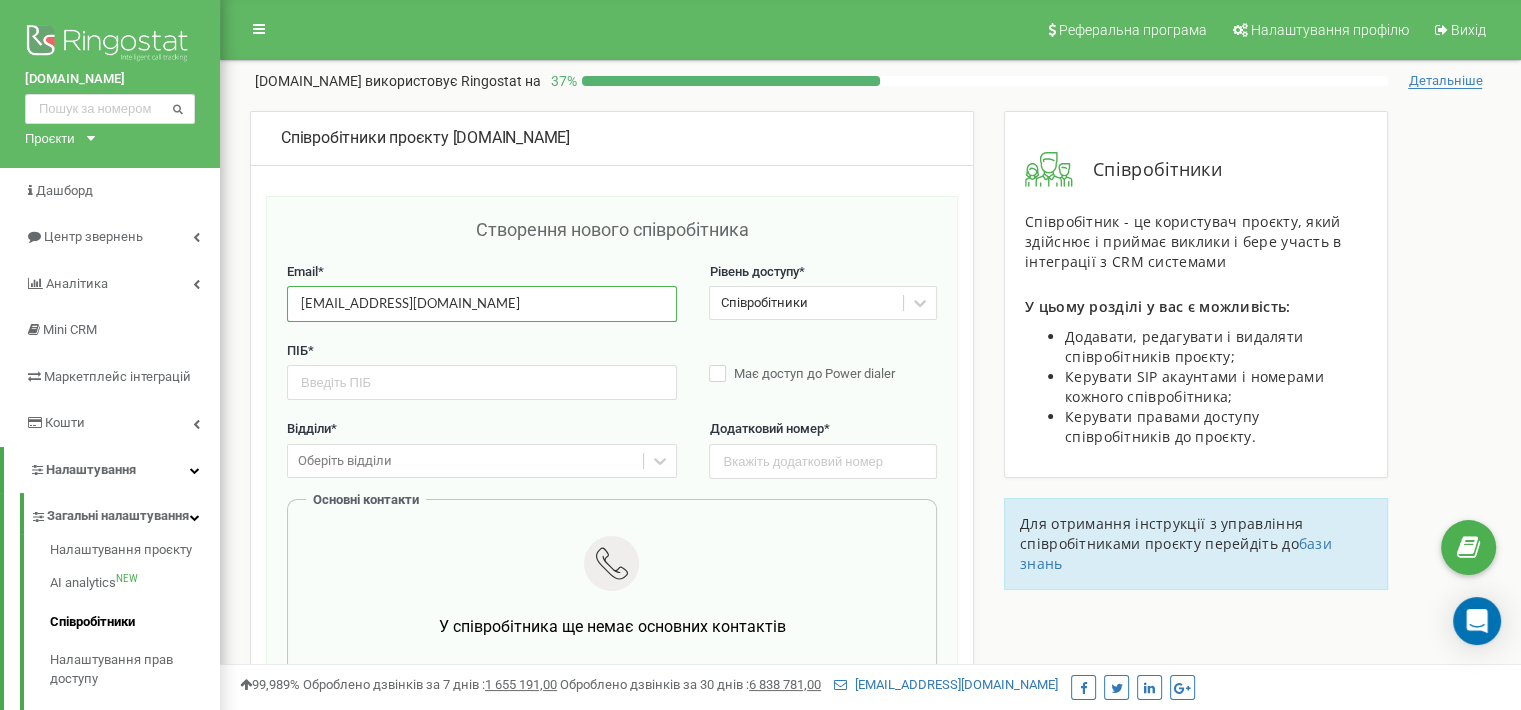 type on "[EMAIL_ADDRESS][DOMAIN_NAME]" 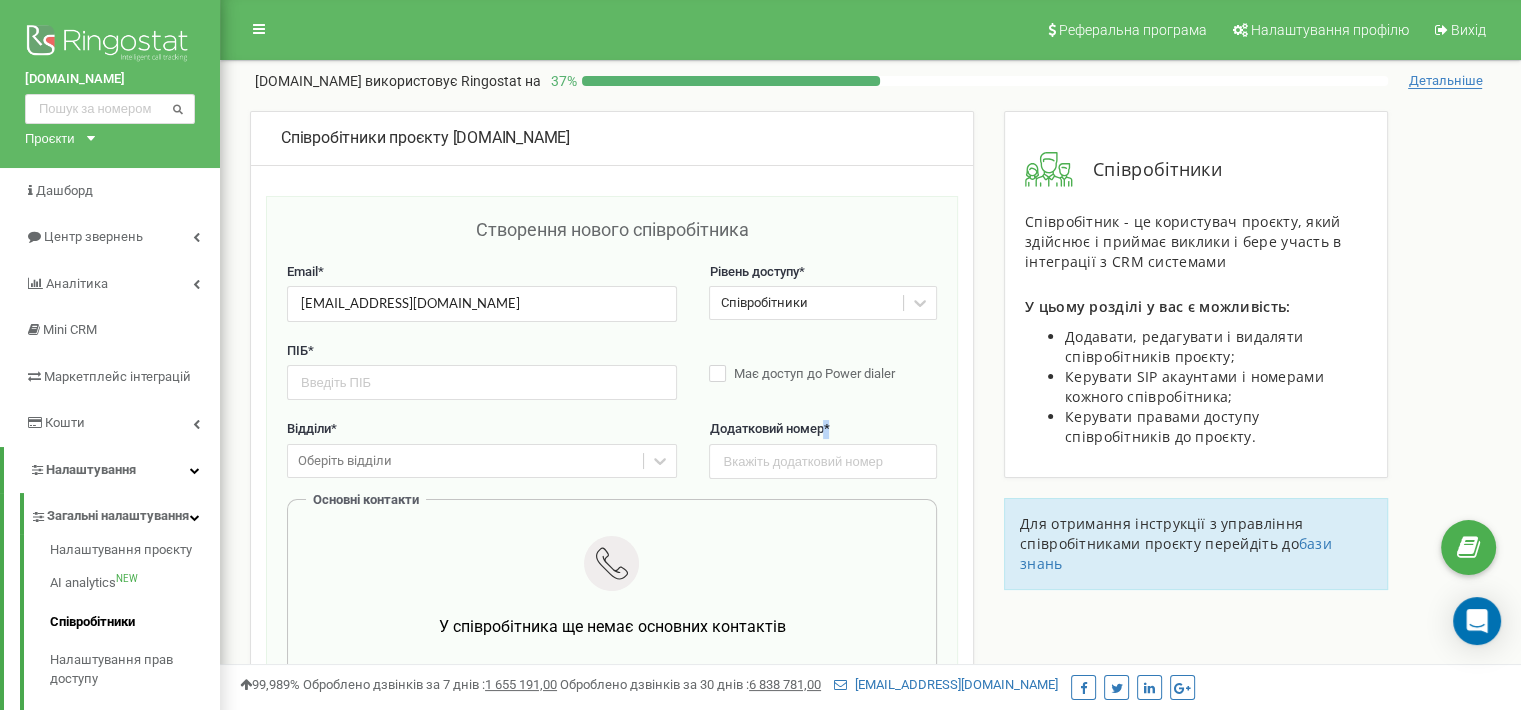 drag, startPoint x: 823, startPoint y: 437, endPoint x: 811, endPoint y: 460, distance: 25.942244 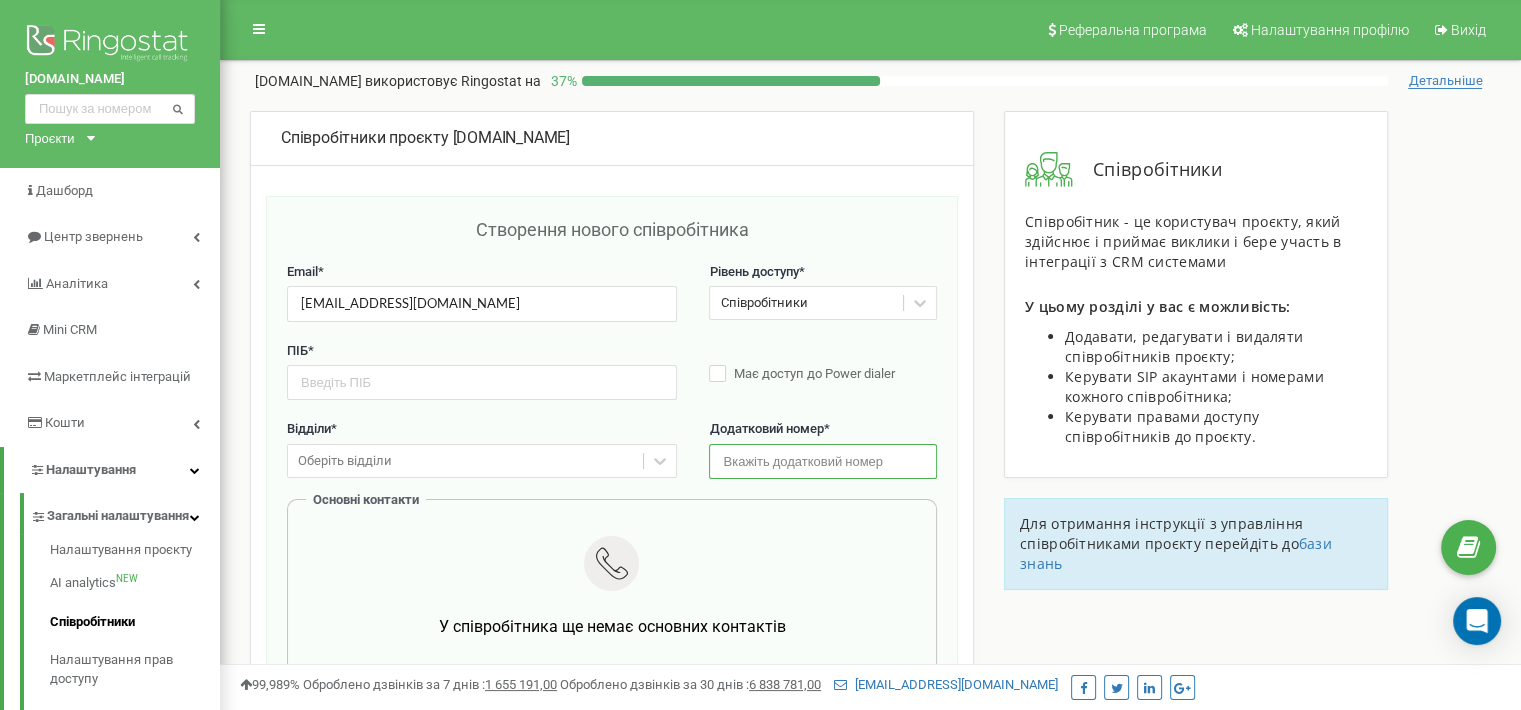 click at bounding box center (822, 461) 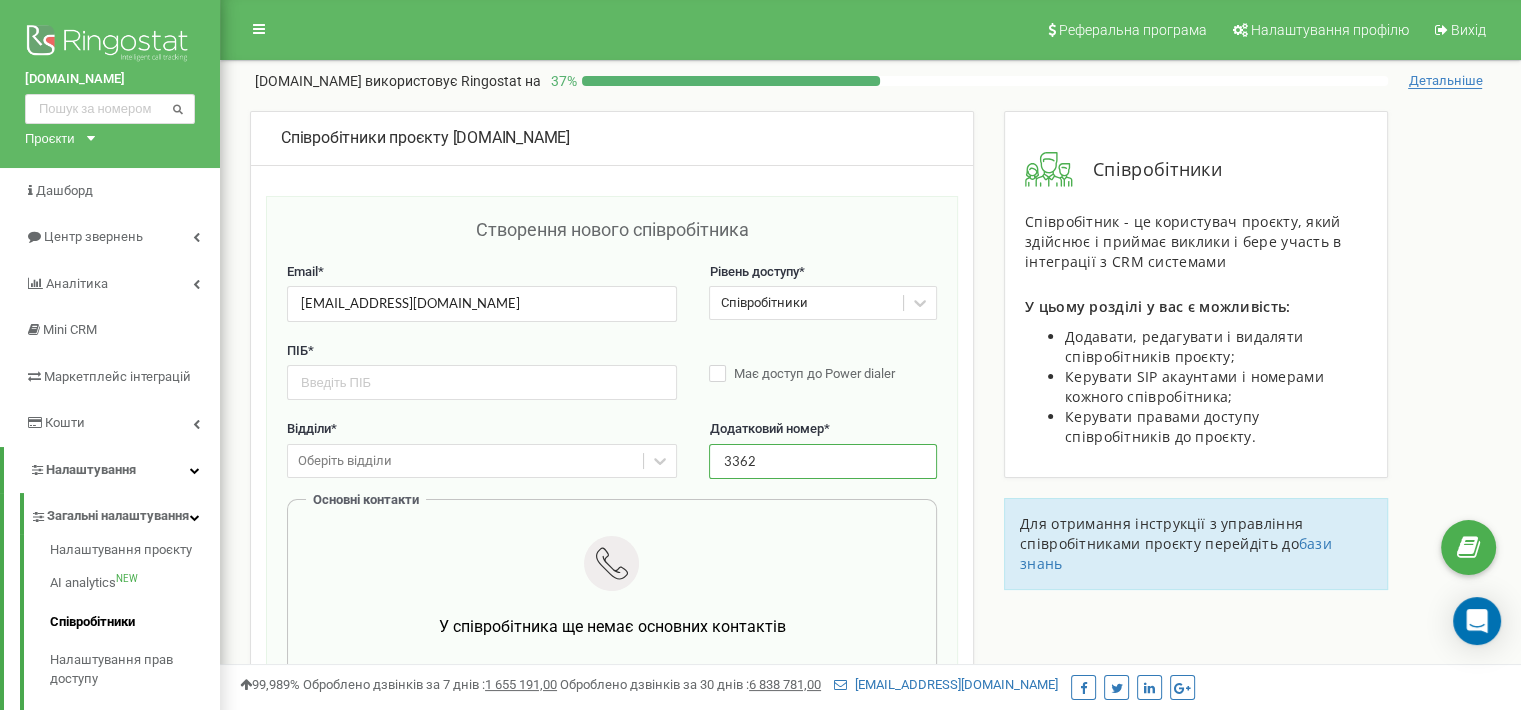 type on "3362" 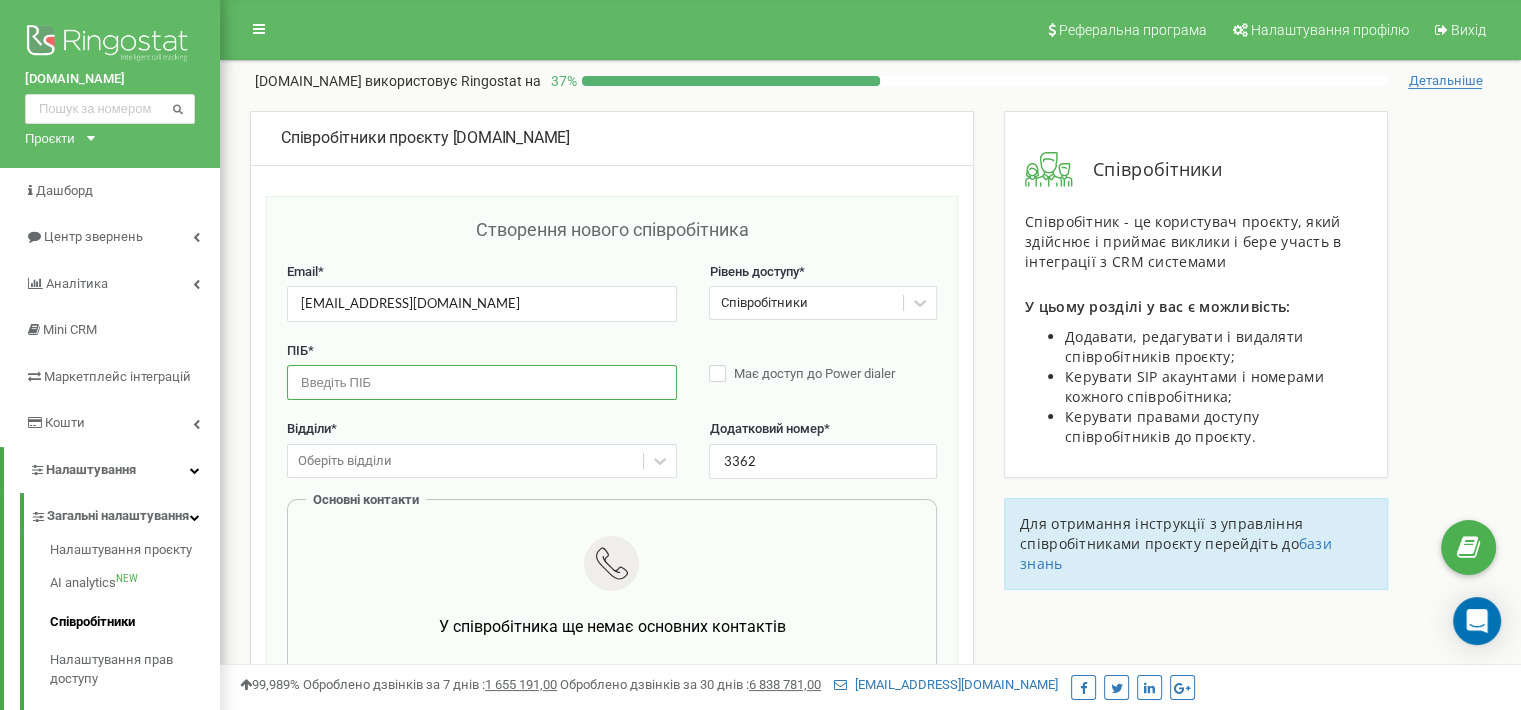 click at bounding box center (482, 382) 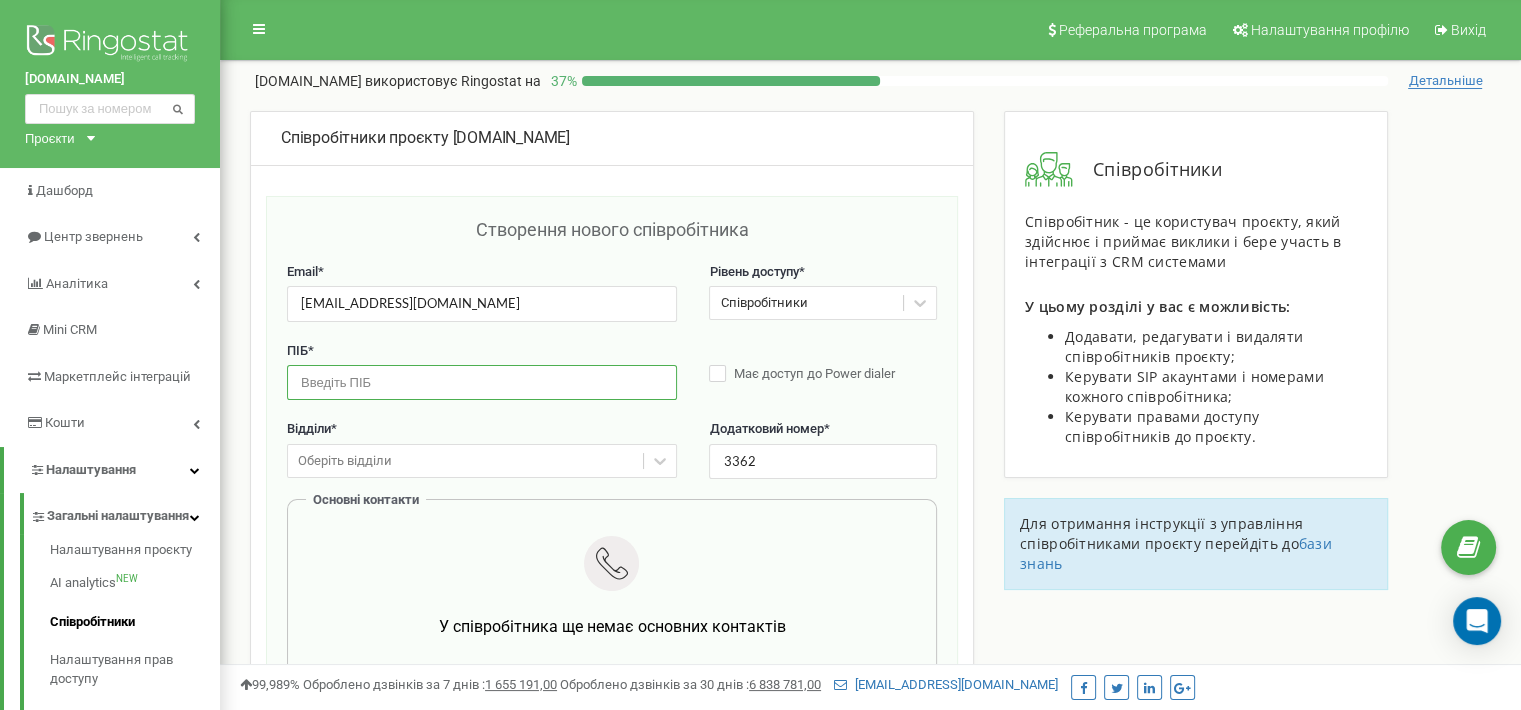 paste on "Бевзелюк [PERSON_NAME]" 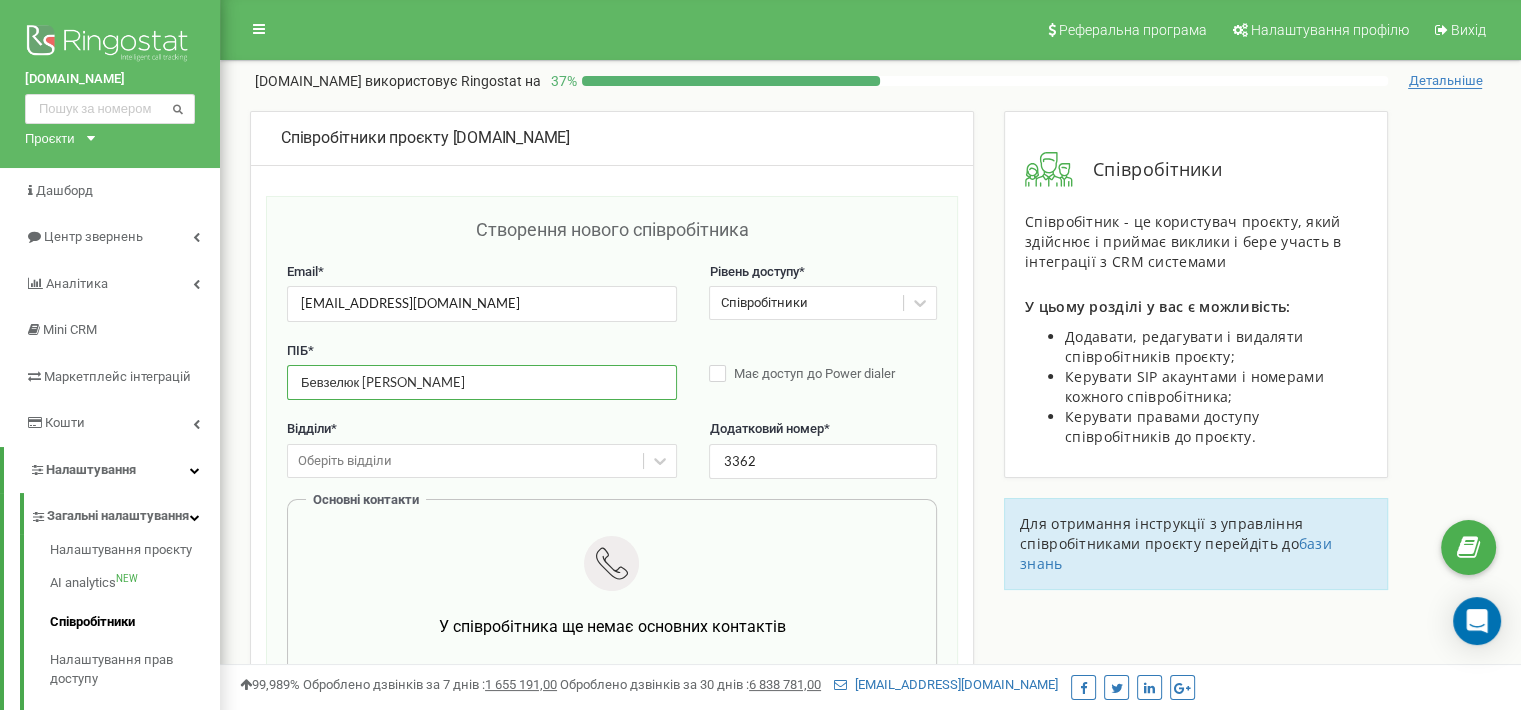 type on "Бевзелюк [PERSON_NAME]" 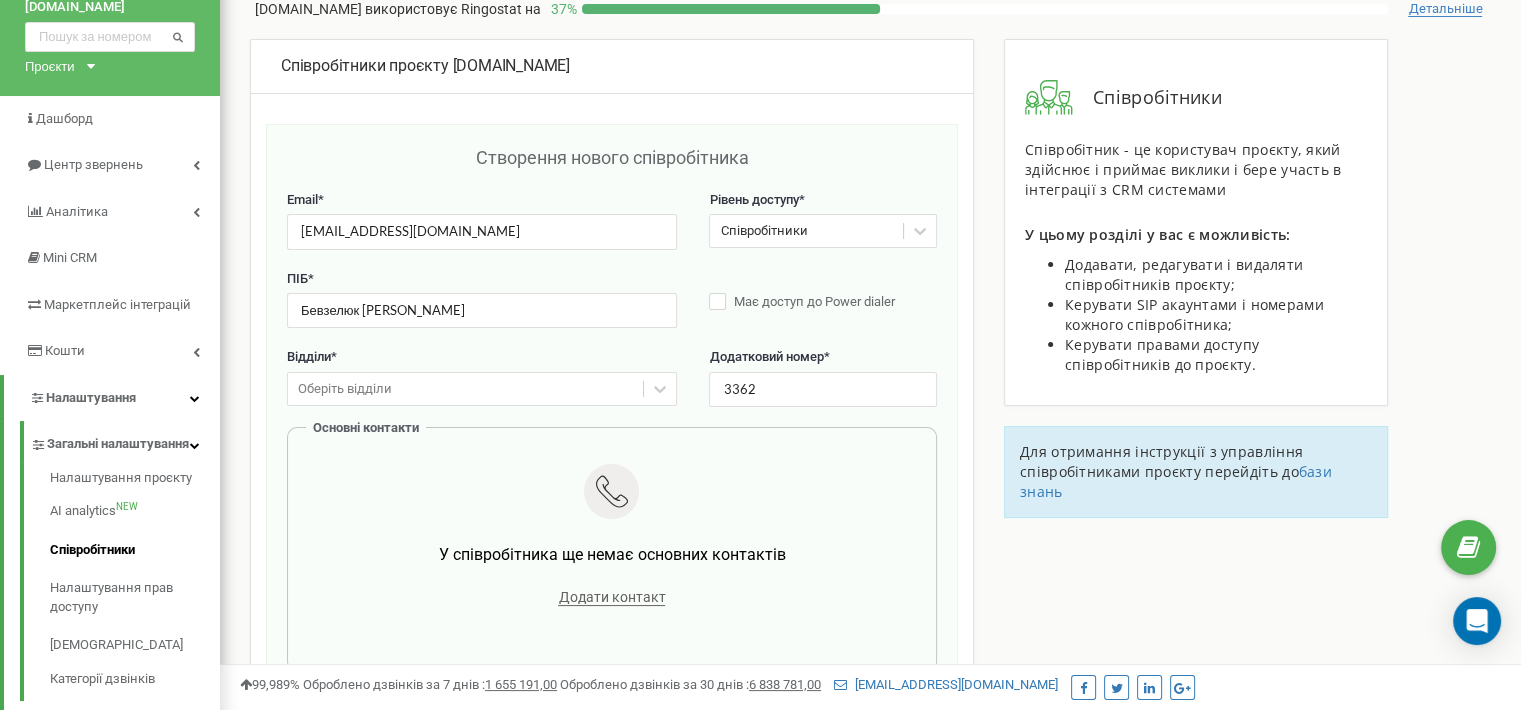 click on "Оберіть відділи" at bounding box center (482, 389) 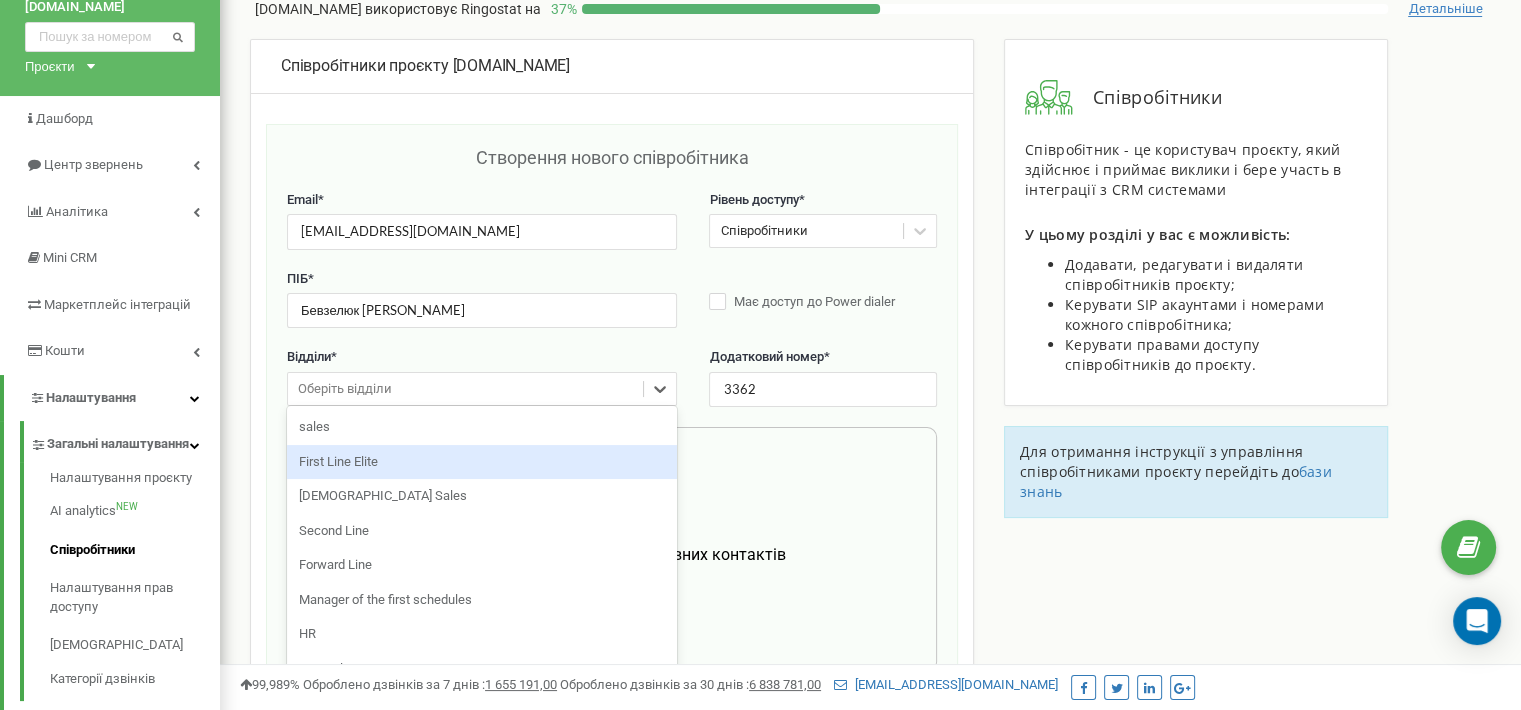 scroll, scrollTop: 74, scrollLeft: 0, axis: vertical 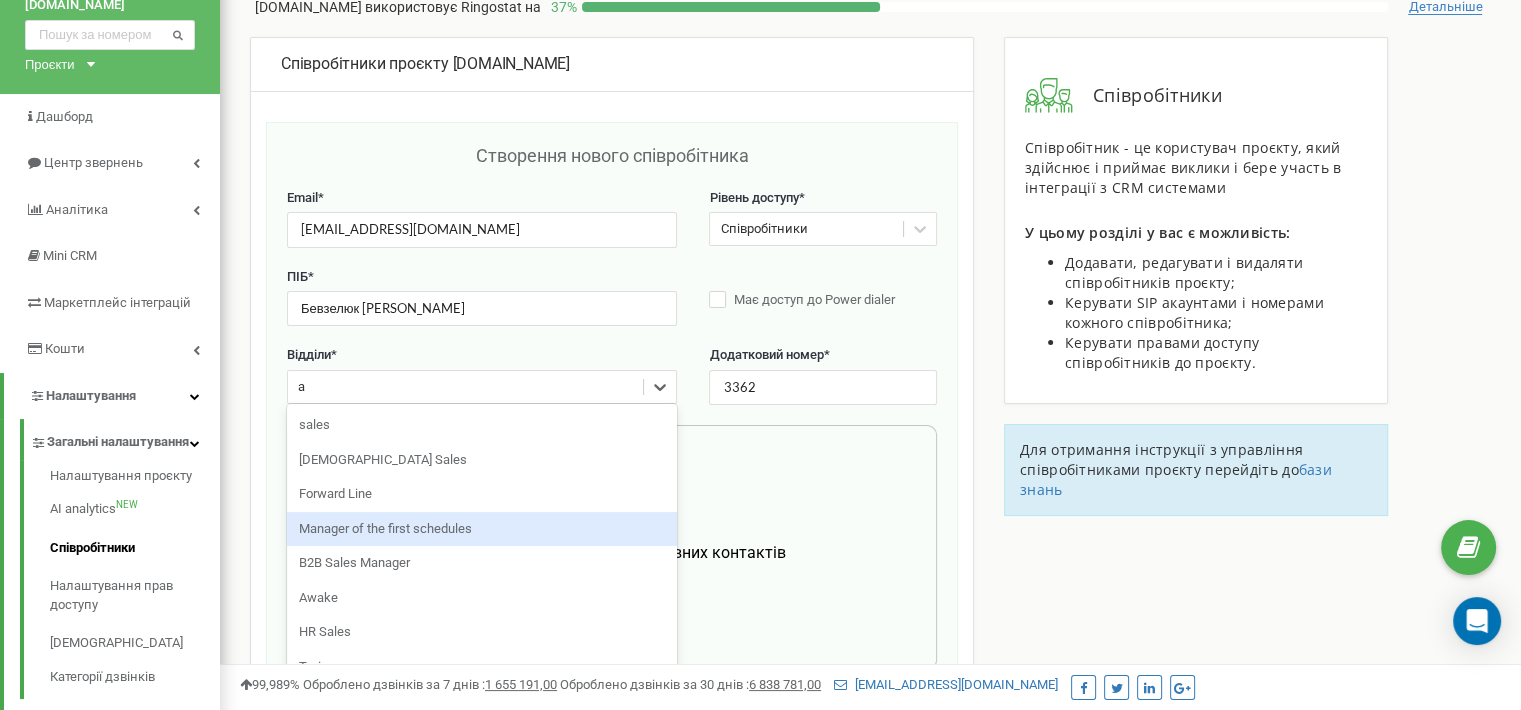 type on "aw" 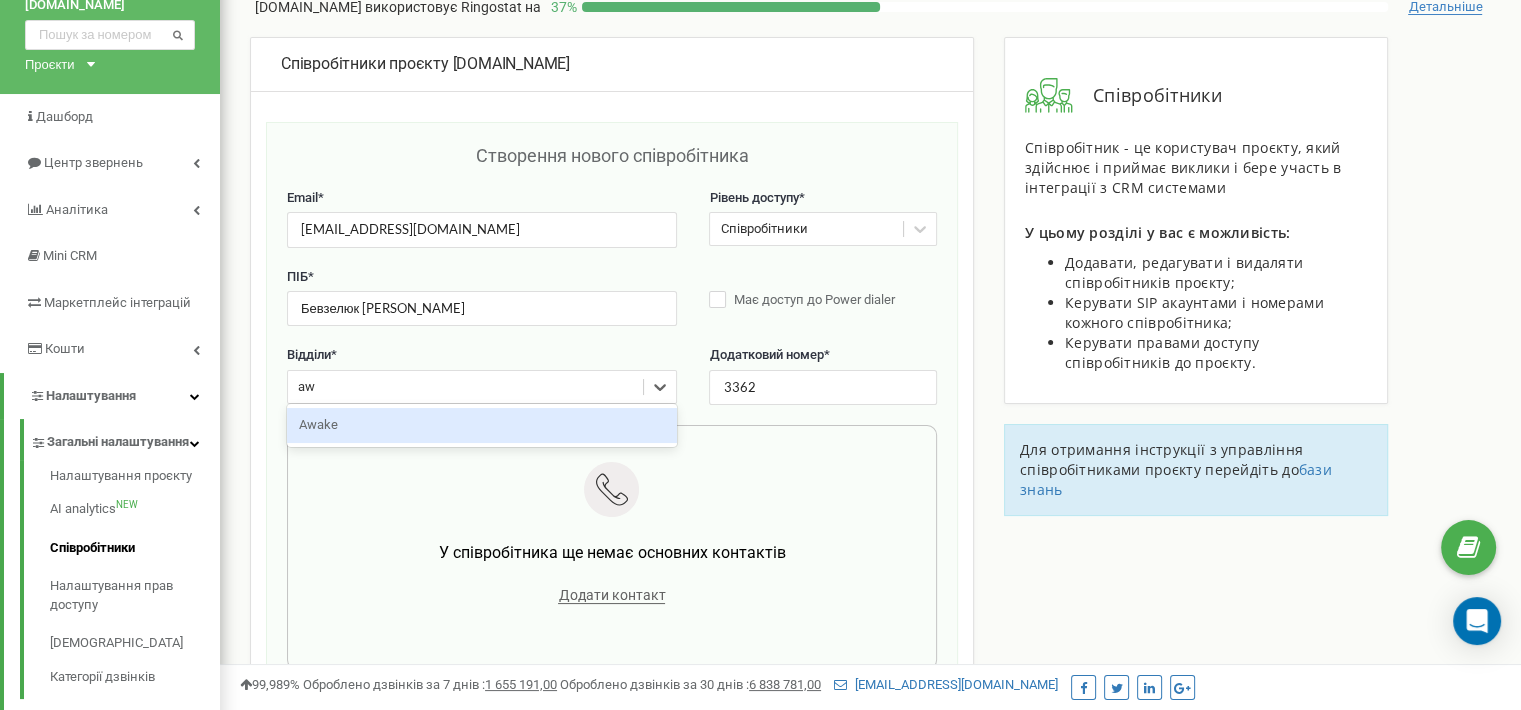 click on "Awake" at bounding box center (482, 425) 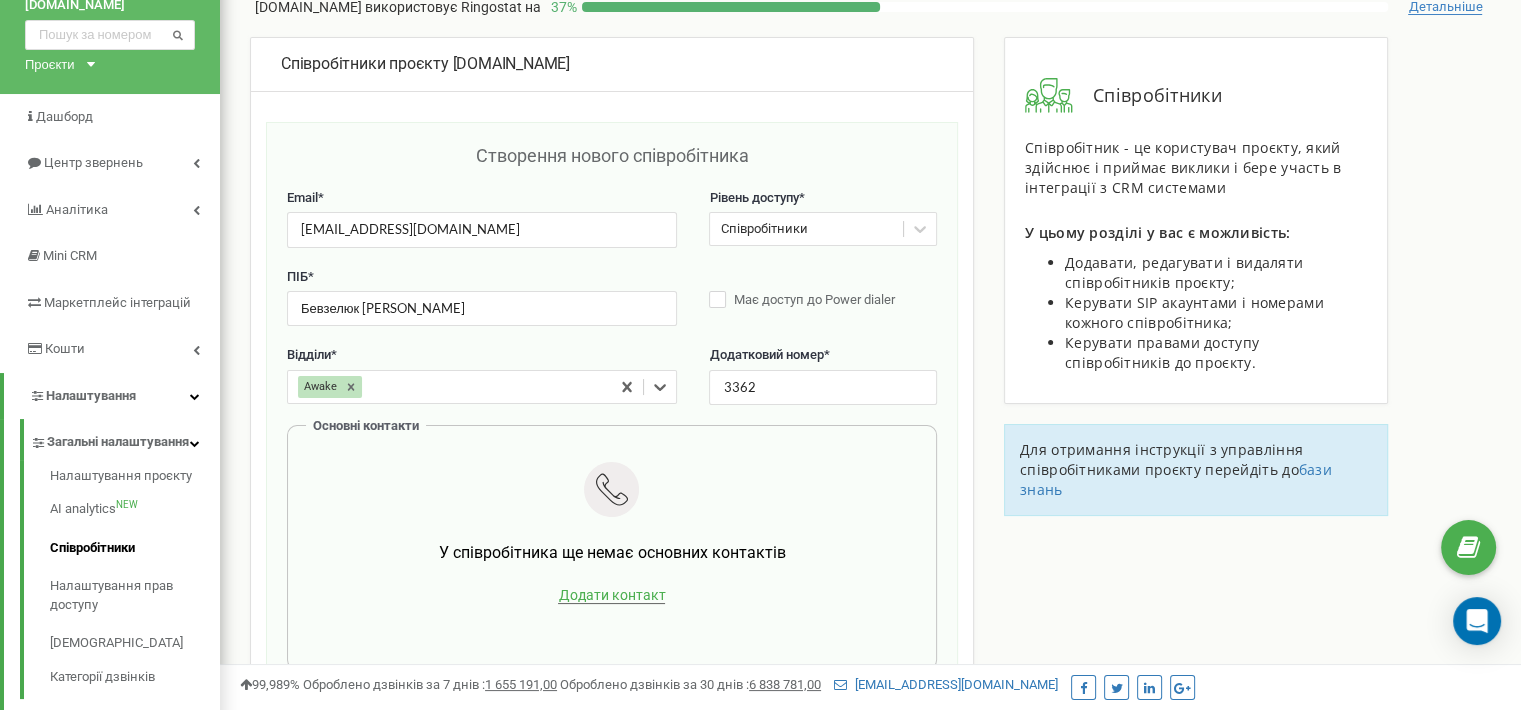 click on "Додати контакт" at bounding box center [611, 595] 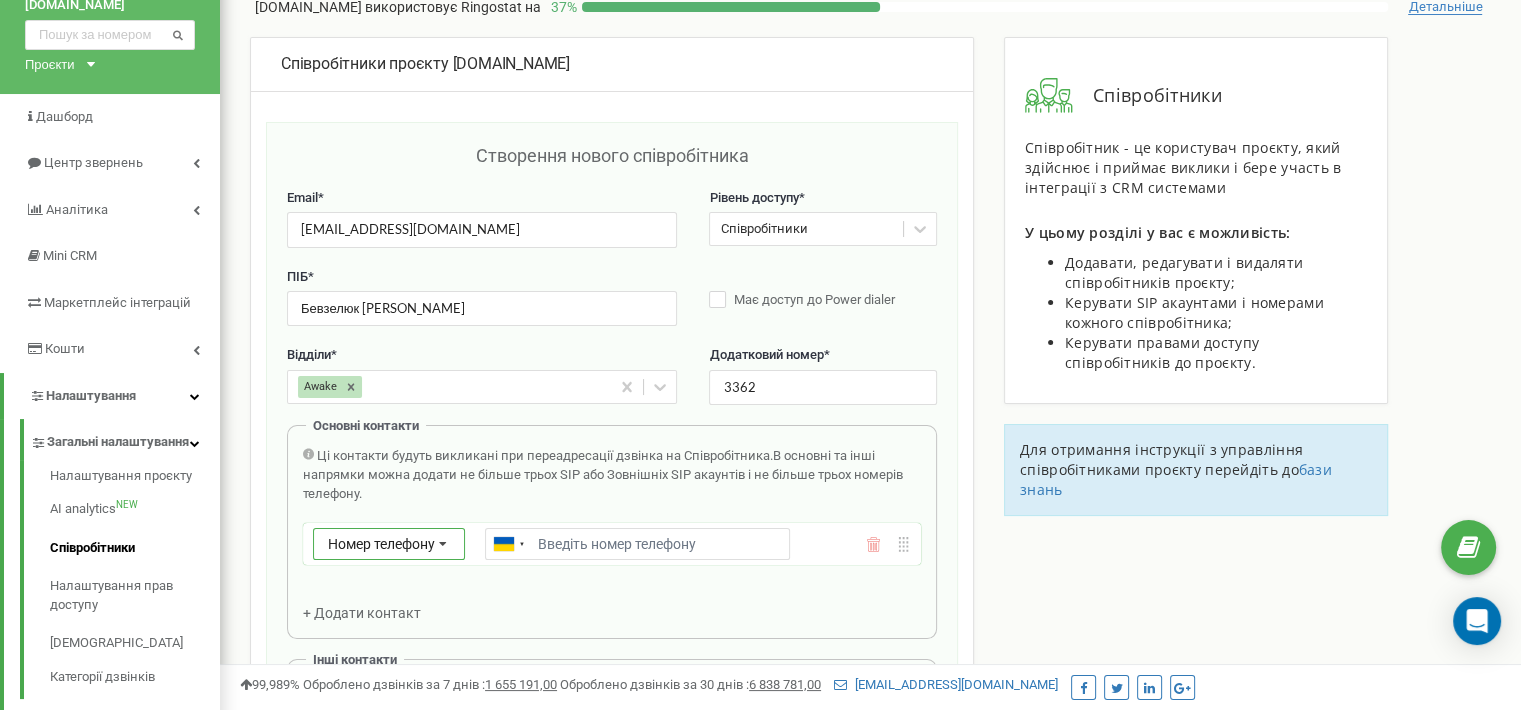 click on "Номер телефону" at bounding box center (381, 544) 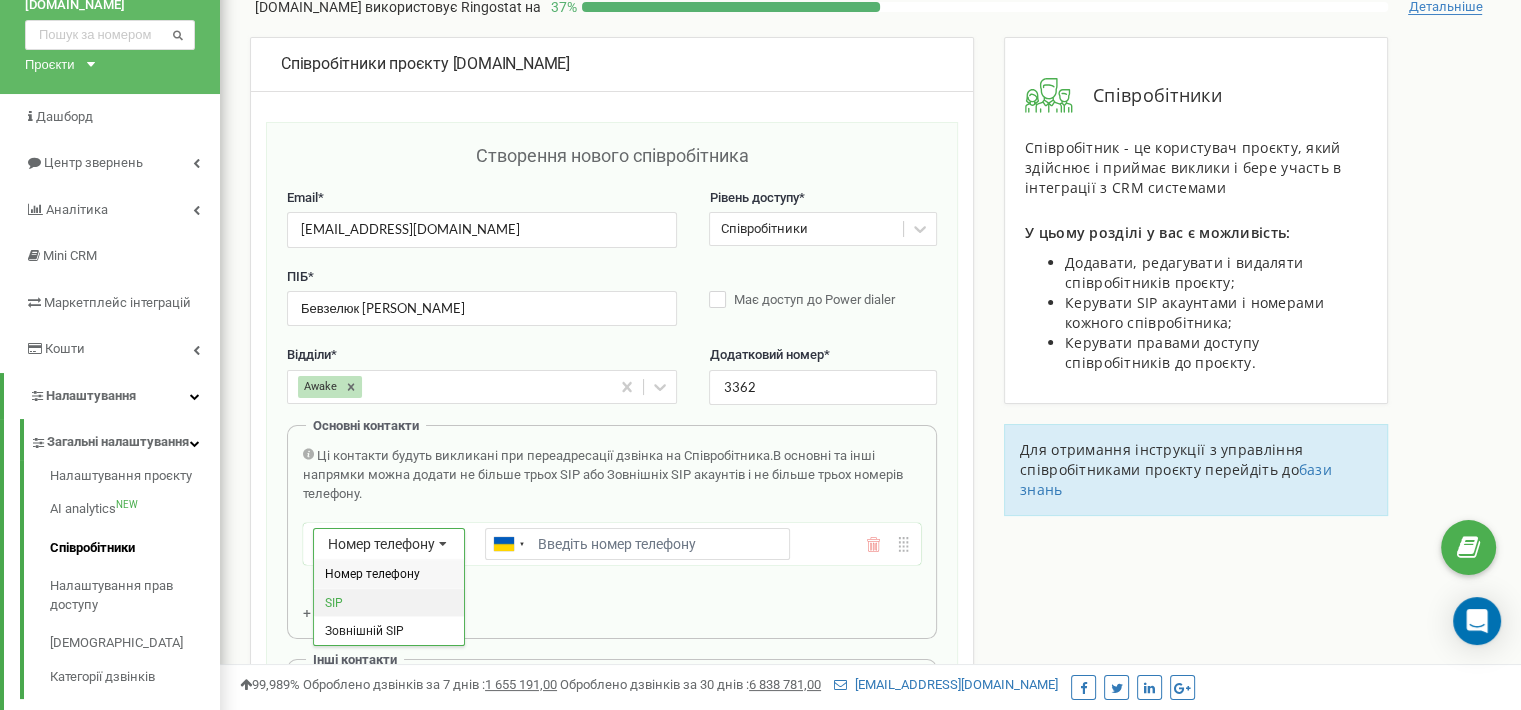 click on "SIP" at bounding box center (389, 602) 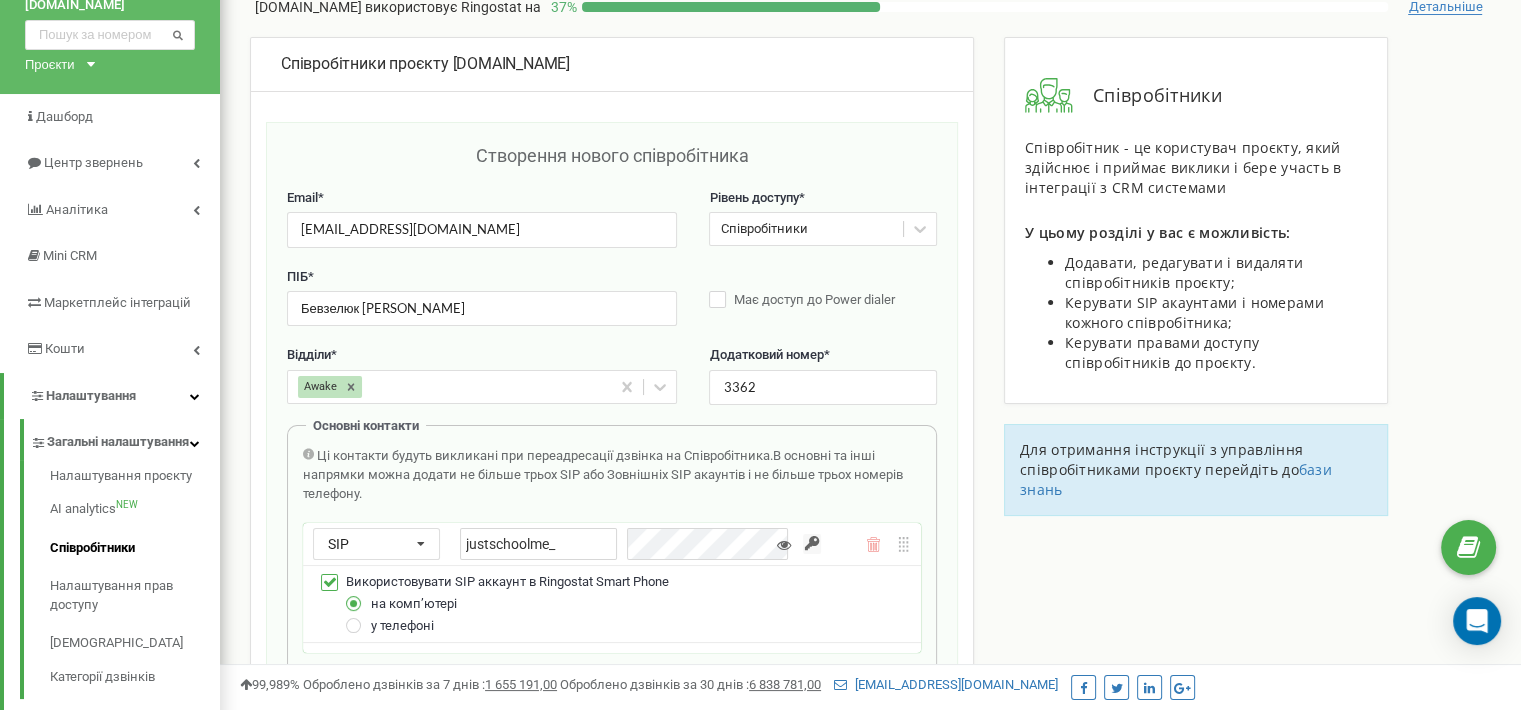 drag, startPoint x: 589, startPoint y: 547, endPoint x: 319, endPoint y: 500, distance: 274.0602 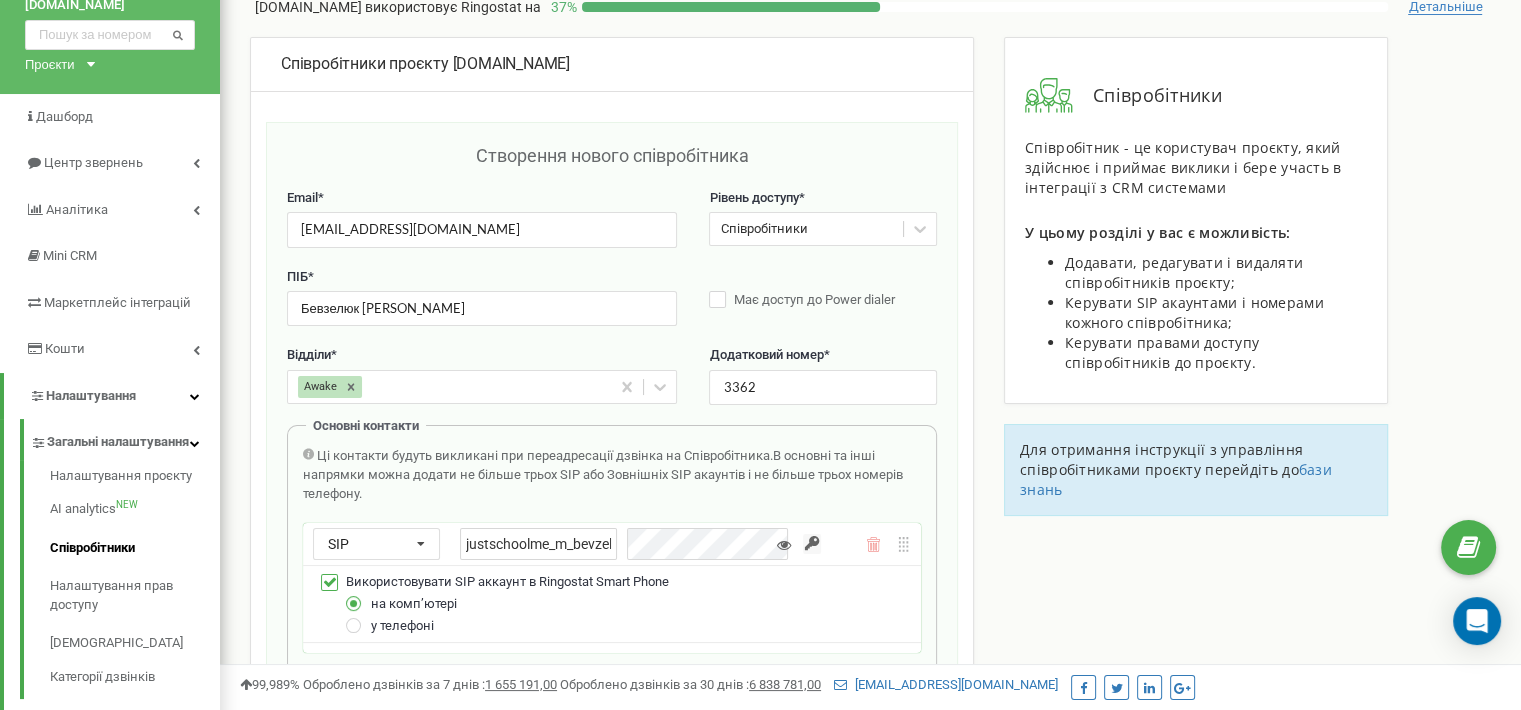 scroll, scrollTop: 0, scrollLeft: 14, axis: horizontal 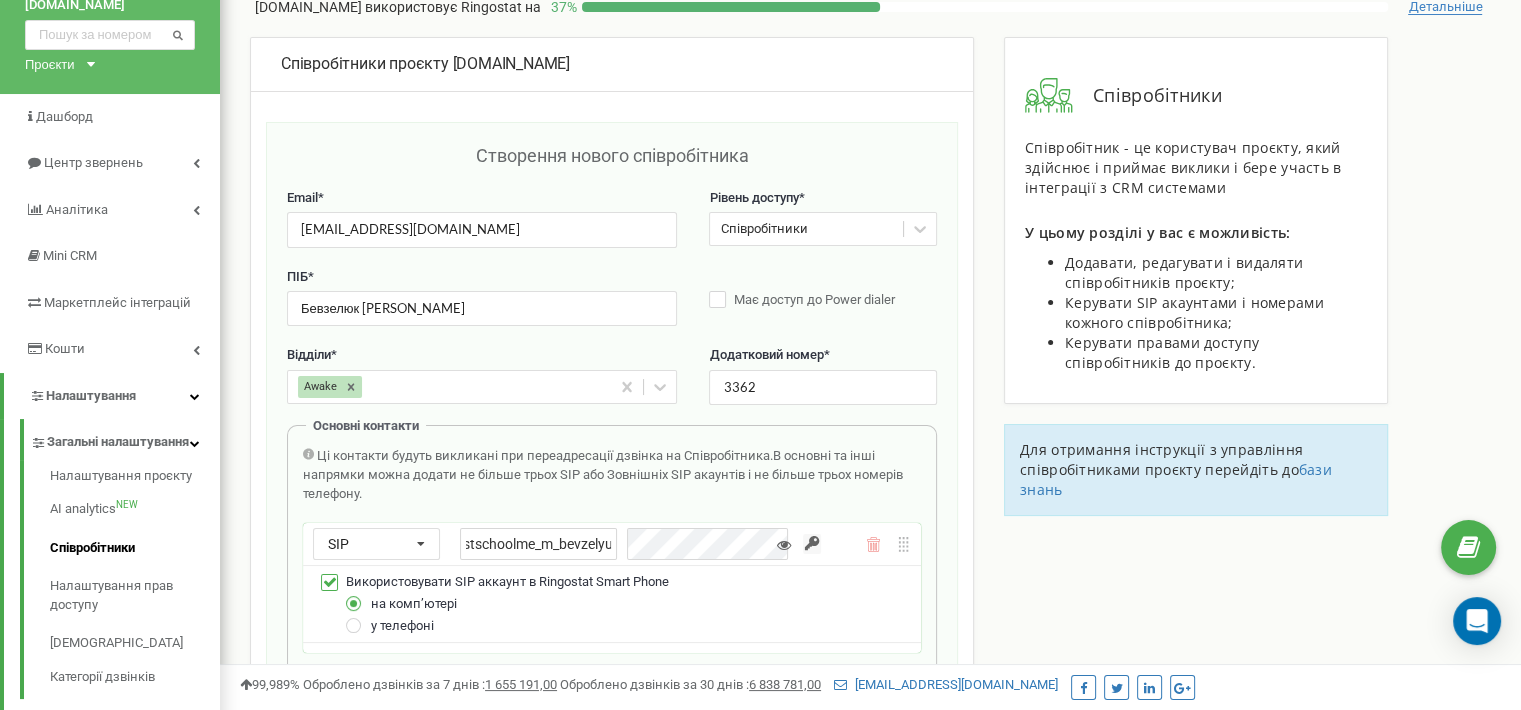type on "justschoolme_m_bevzelyuk" 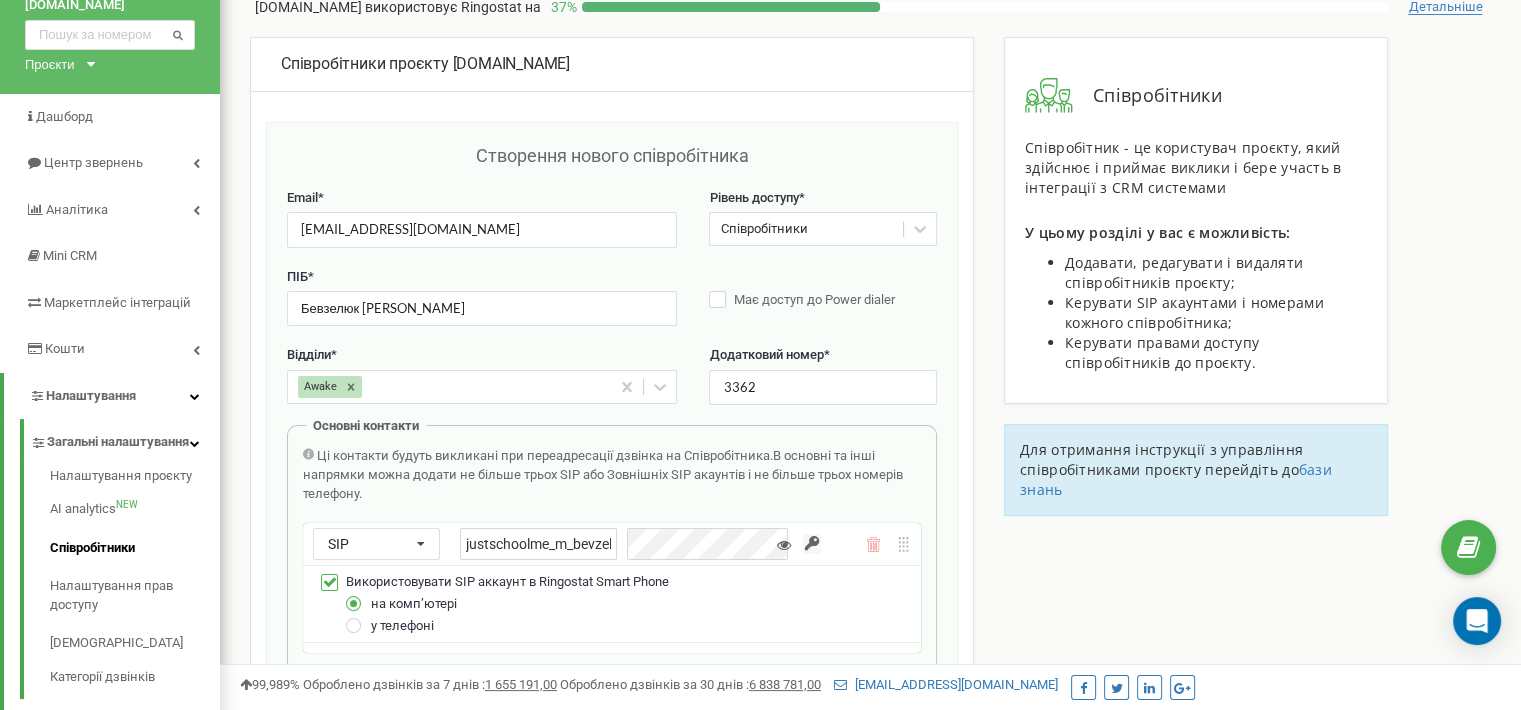 click at bounding box center (812, 544) 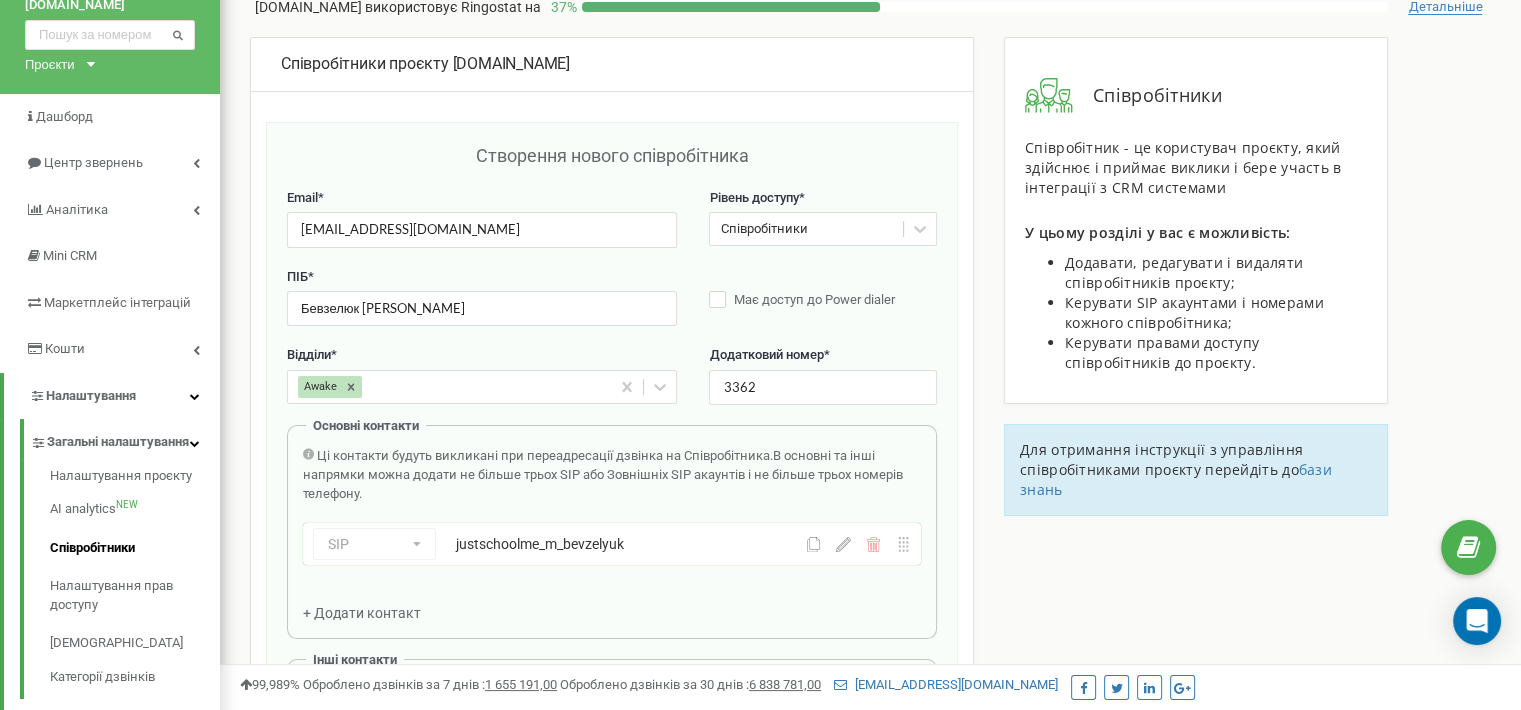 click on "Співробітники проєкту    [DOMAIN_NAME] Створення нового співробітника Email * [EMAIL_ADDRESS][DOMAIN_NAME] Рівень доступу * Співробітники ПІБ * Бевзелюк Мілана   Має доступ до Power dialer Відділи * Awake Додатковий номер * 3362 Основні контакти Ці контакти будуть викликані при переадресації дзвінка на Співробітника.  В основні та інші напрямки можна додати не більше трьох SIP або Зовнішніх SIP акаунтів і не більше трьох номерів телефону. SIP Номер телефону SIP Зовнішній SIP justschoolme_m_bevzelyuk           + Додати контакт Інші контакти У співробітника ще немає інших контактів Додати контакт Додати контакт" at bounding box center (870, 1123) 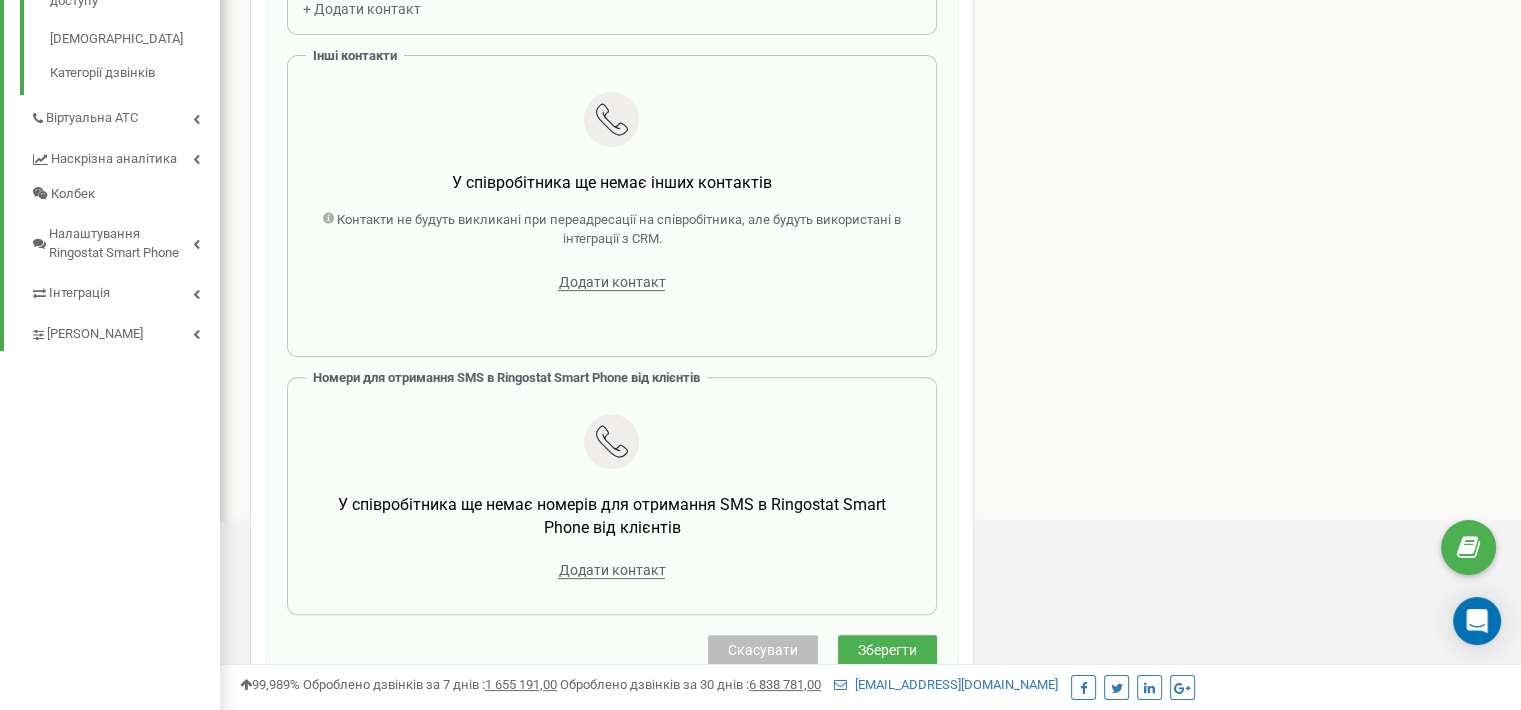 scroll, scrollTop: 1074, scrollLeft: 0, axis: vertical 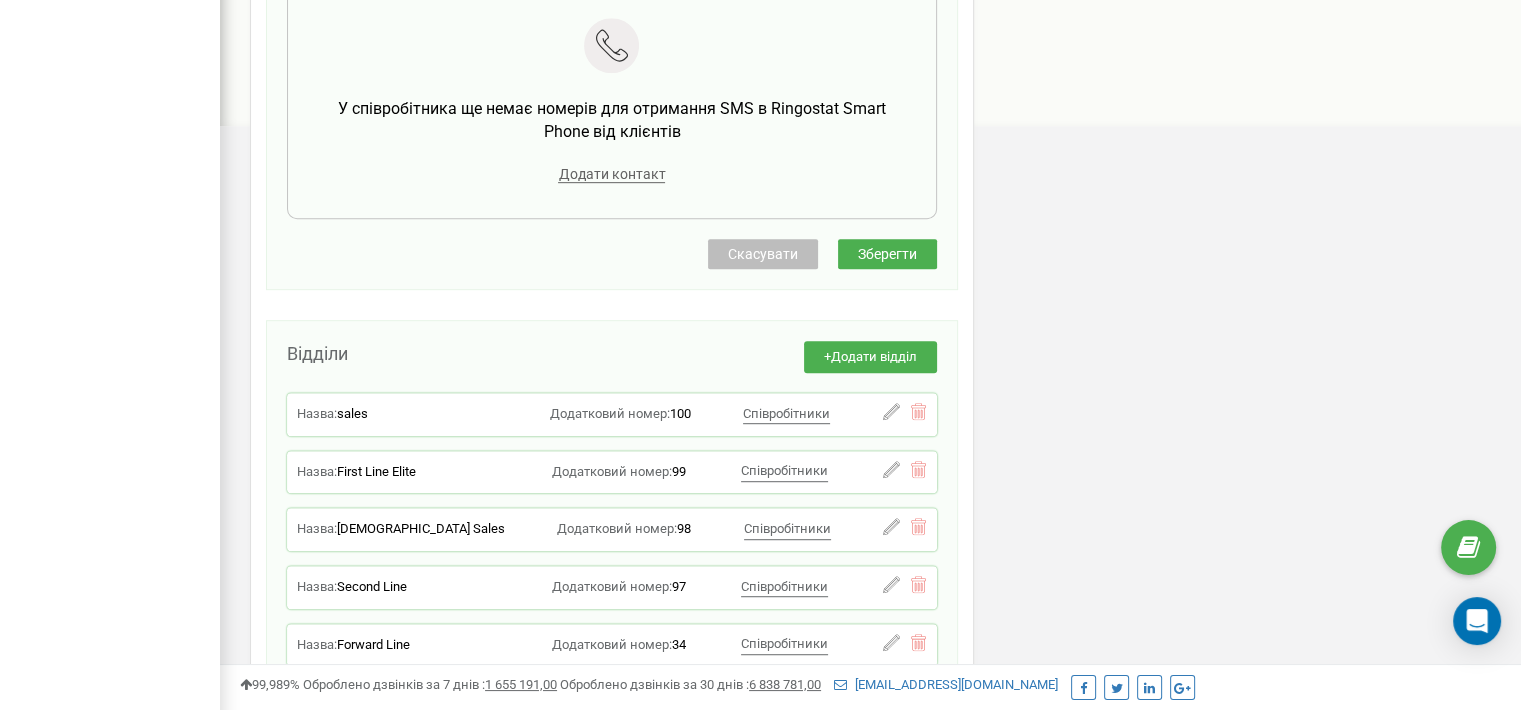 click on "Зберегти" at bounding box center (887, 254) 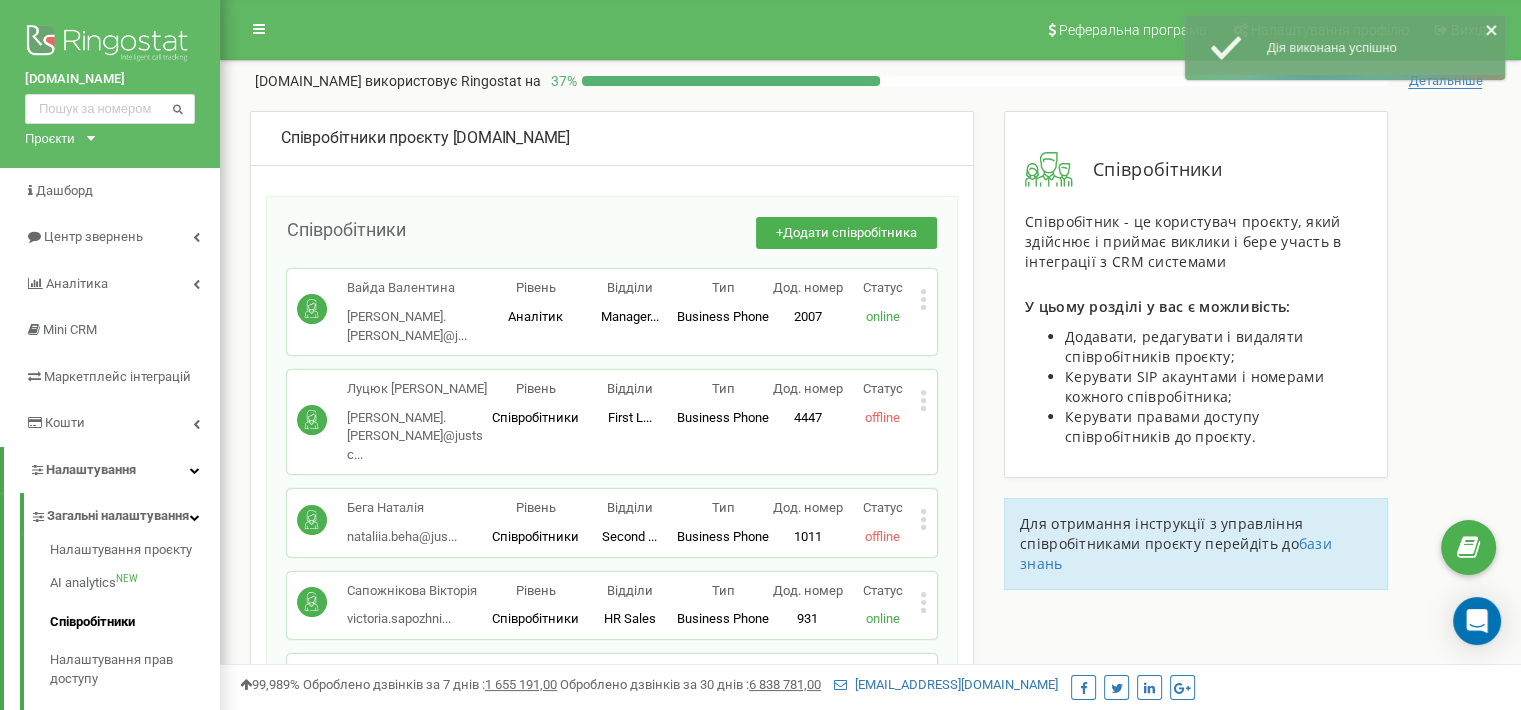 scroll, scrollTop: 0, scrollLeft: 0, axis: both 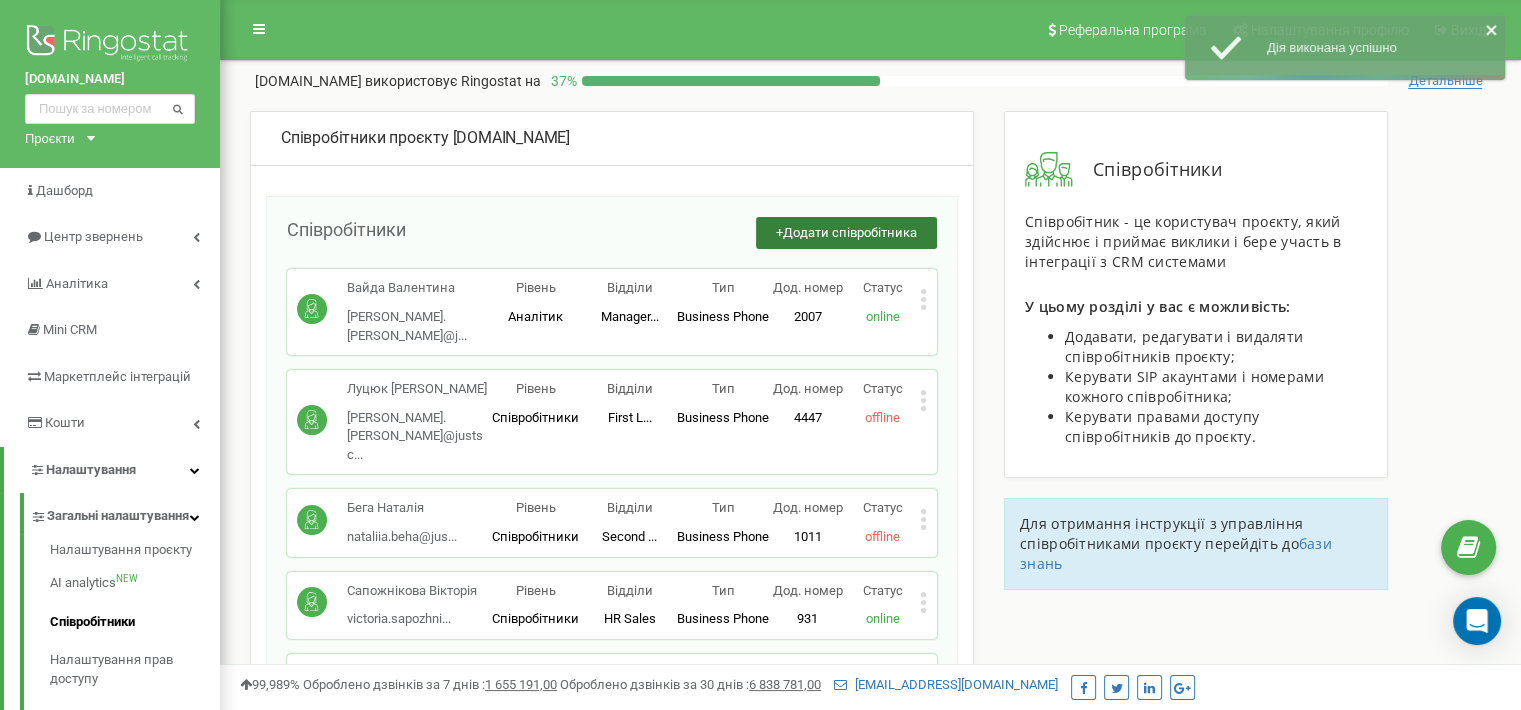 click on "+  Додати співробітника" at bounding box center [846, 233] 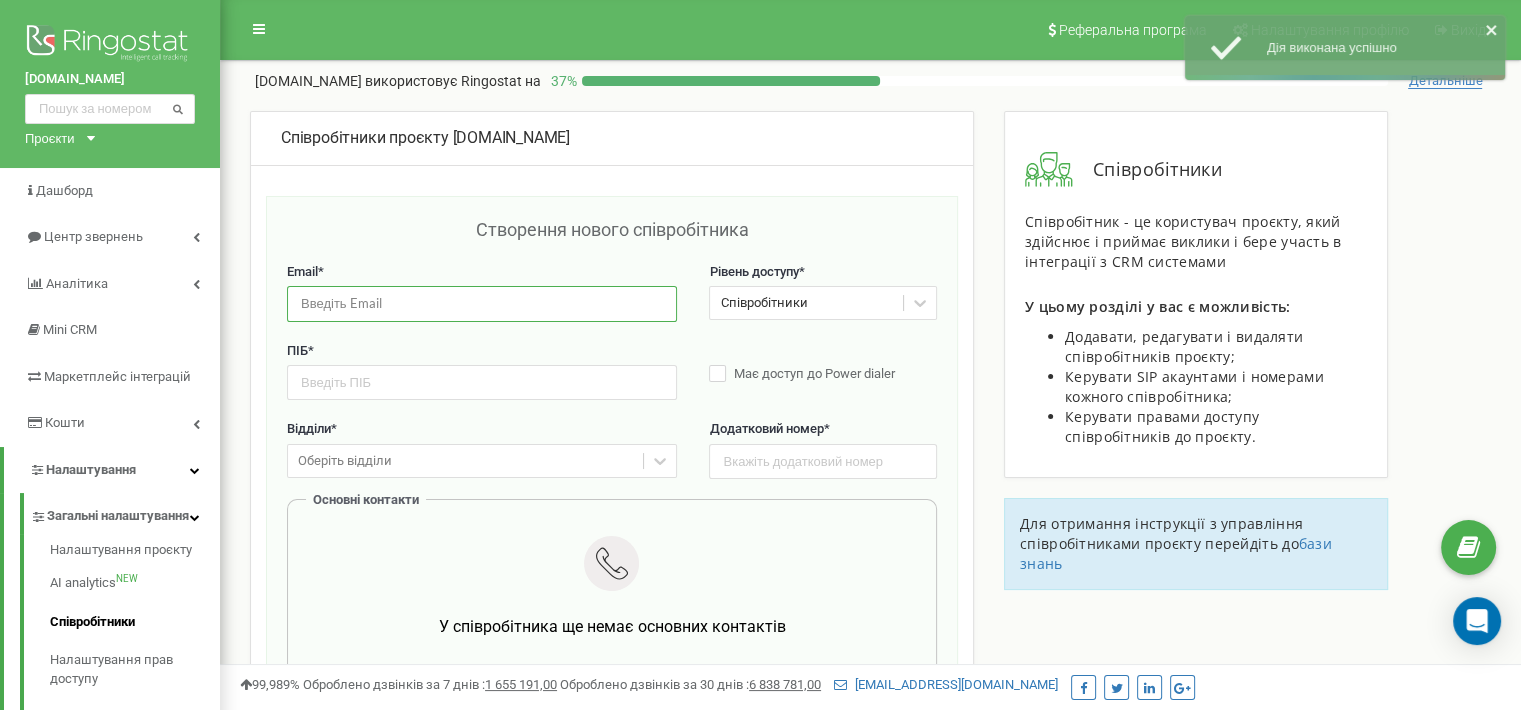 click at bounding box center (482, 303) 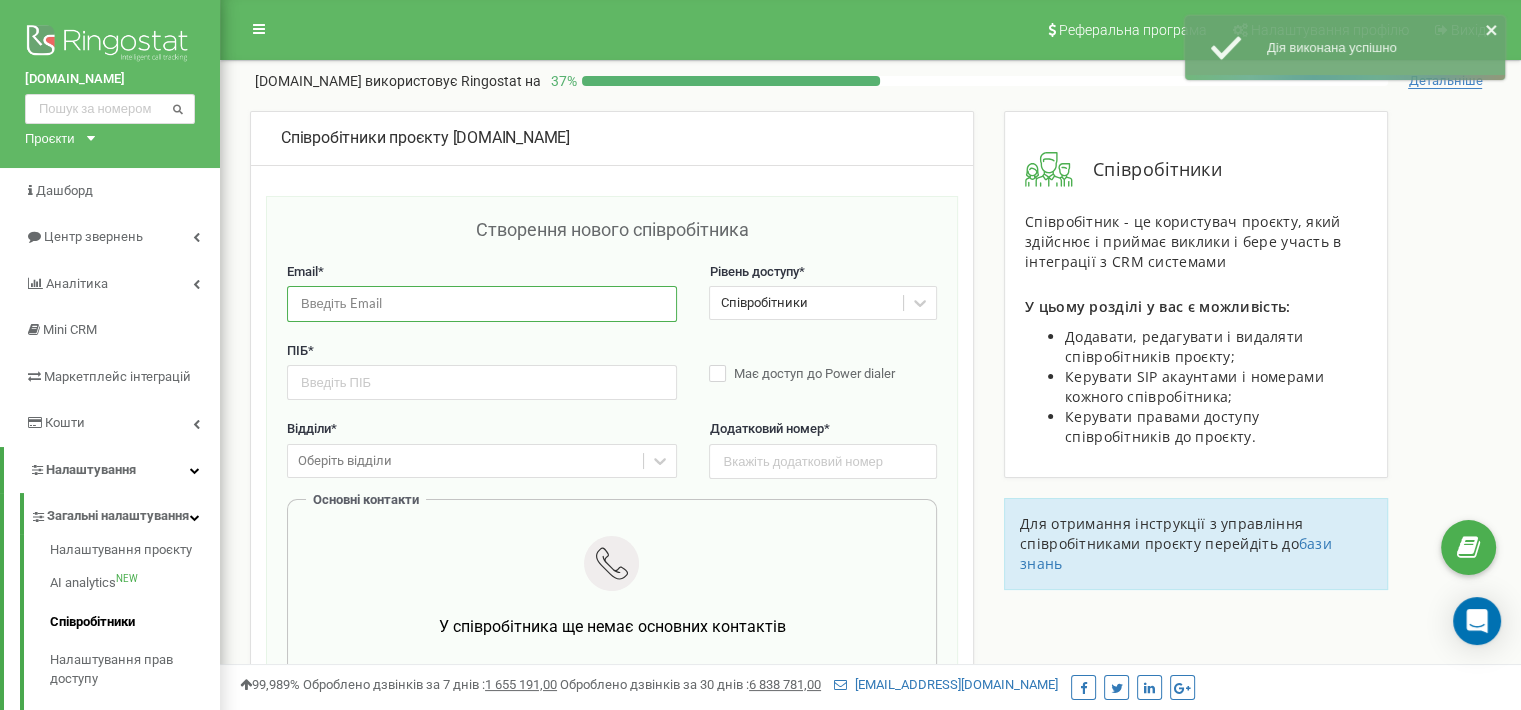 paste on "[EMAIL_ADDRESS][PERSON_NAME][DOMAIN_NAME]" 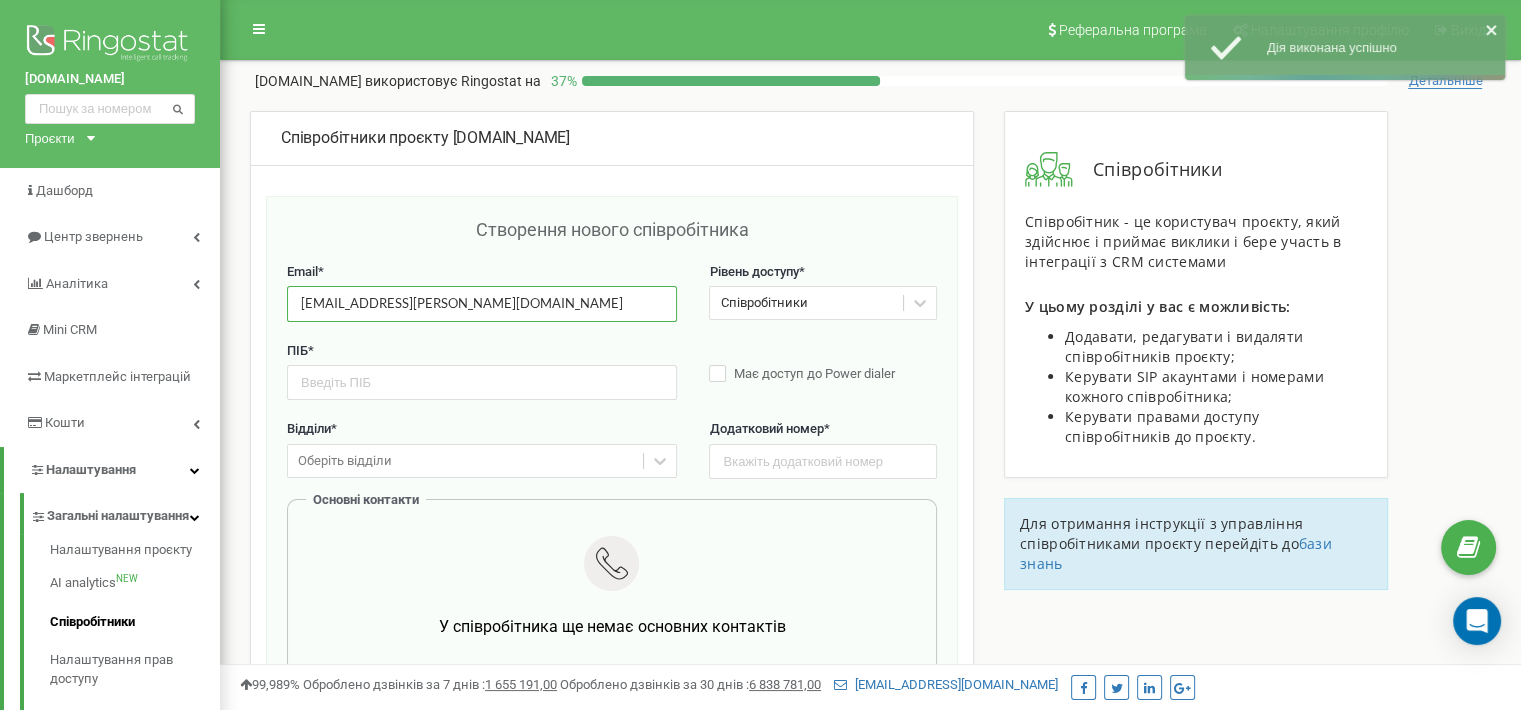 type on "[EMAIL_ADDRESS][PERSON_NAME][DOMAIN_NAME]" 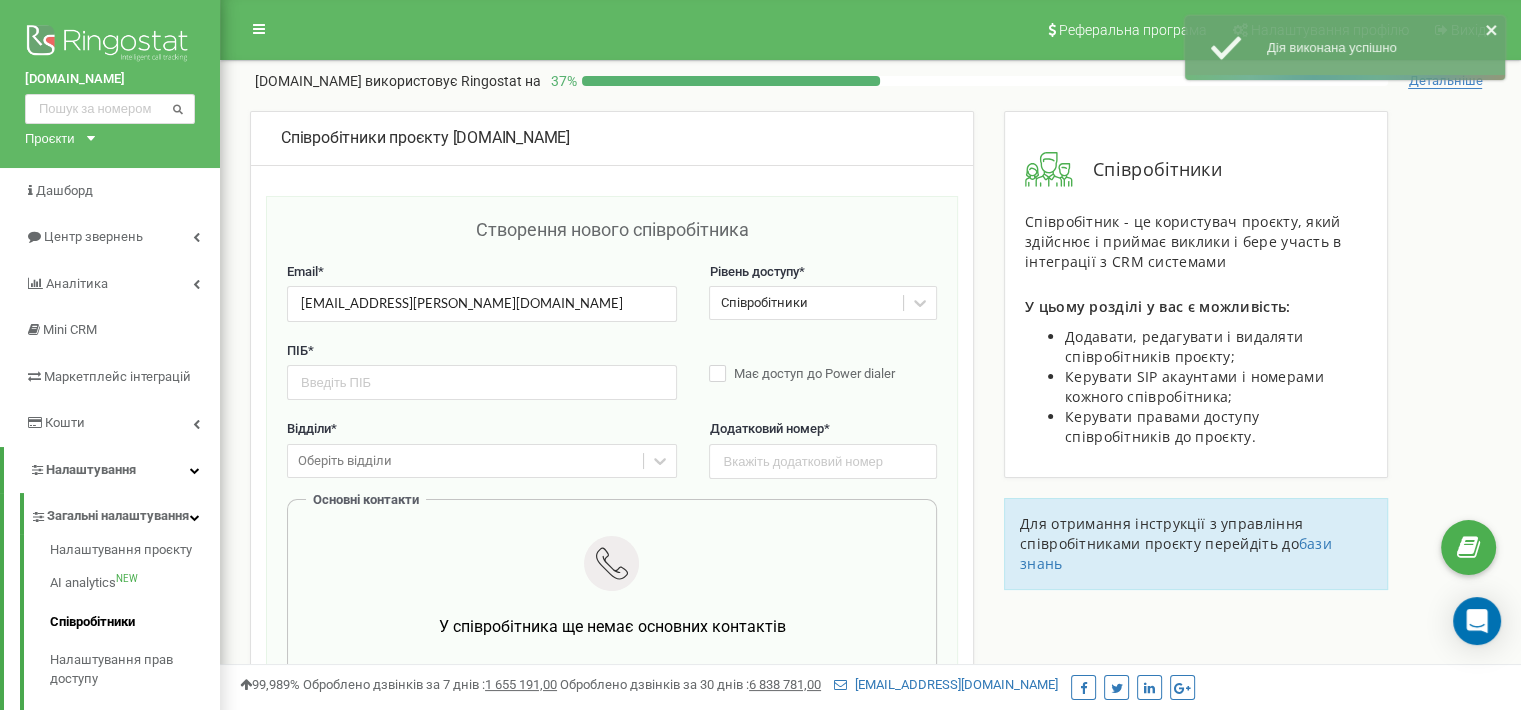 click on "Відділи * Оберіть відділи Додатковий номер *" at bounding box center [612, 459] 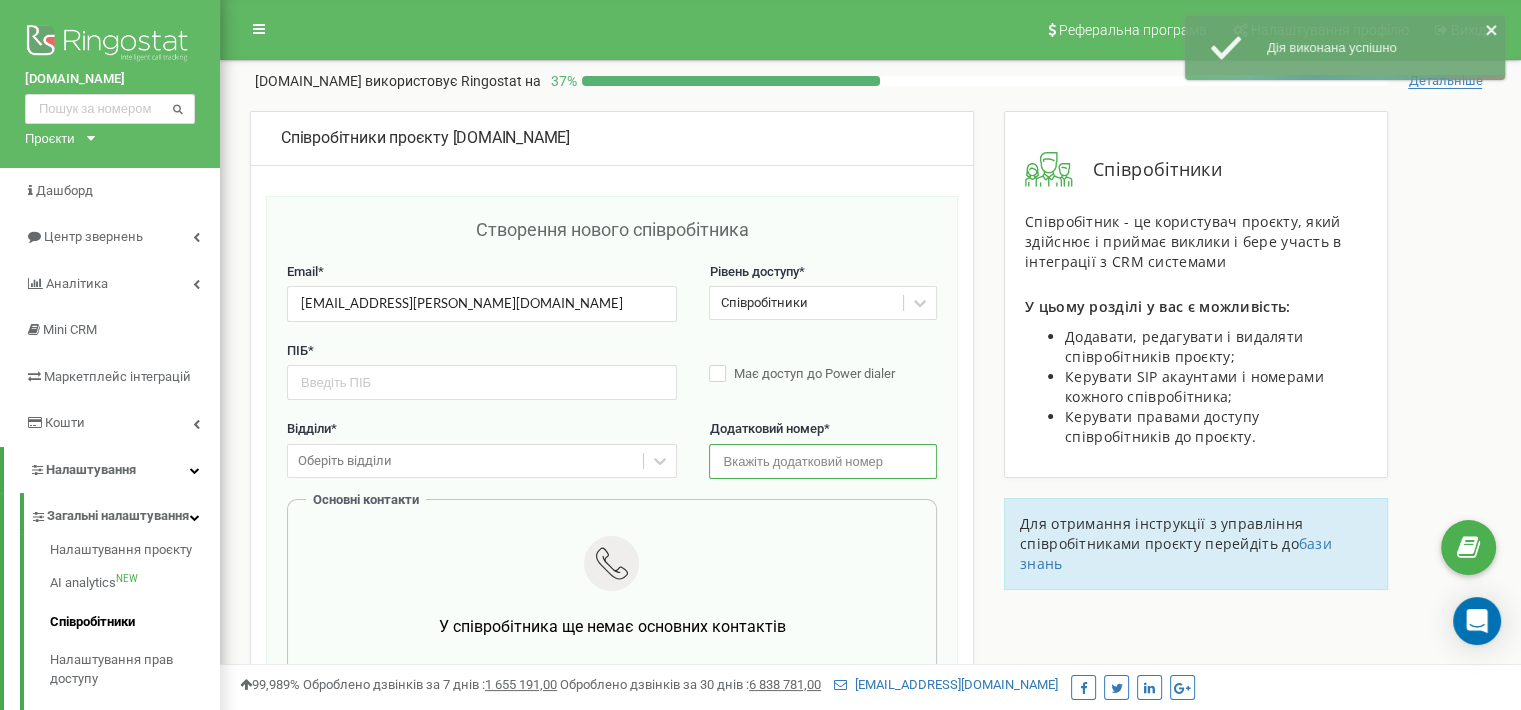 click at bounding box center (822, 461) 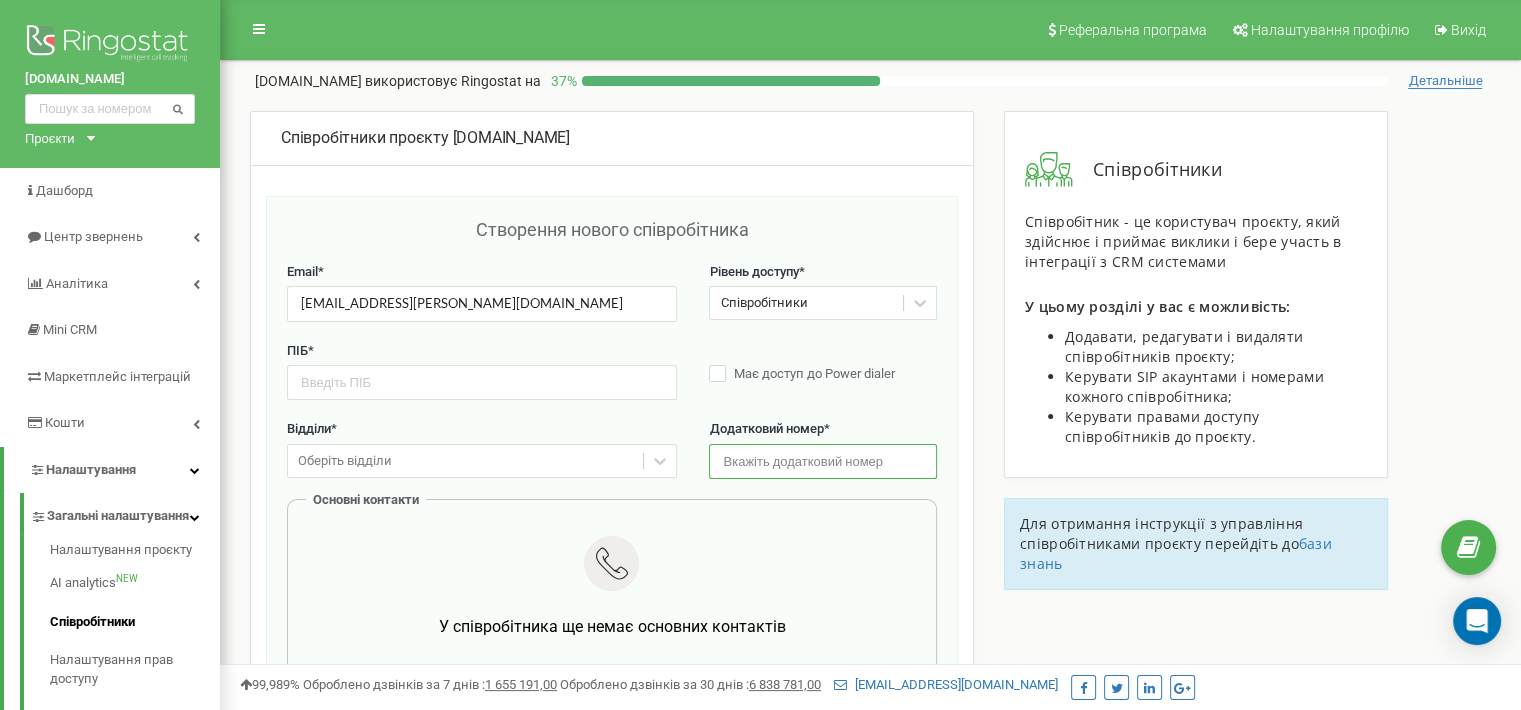 paste on "3365" 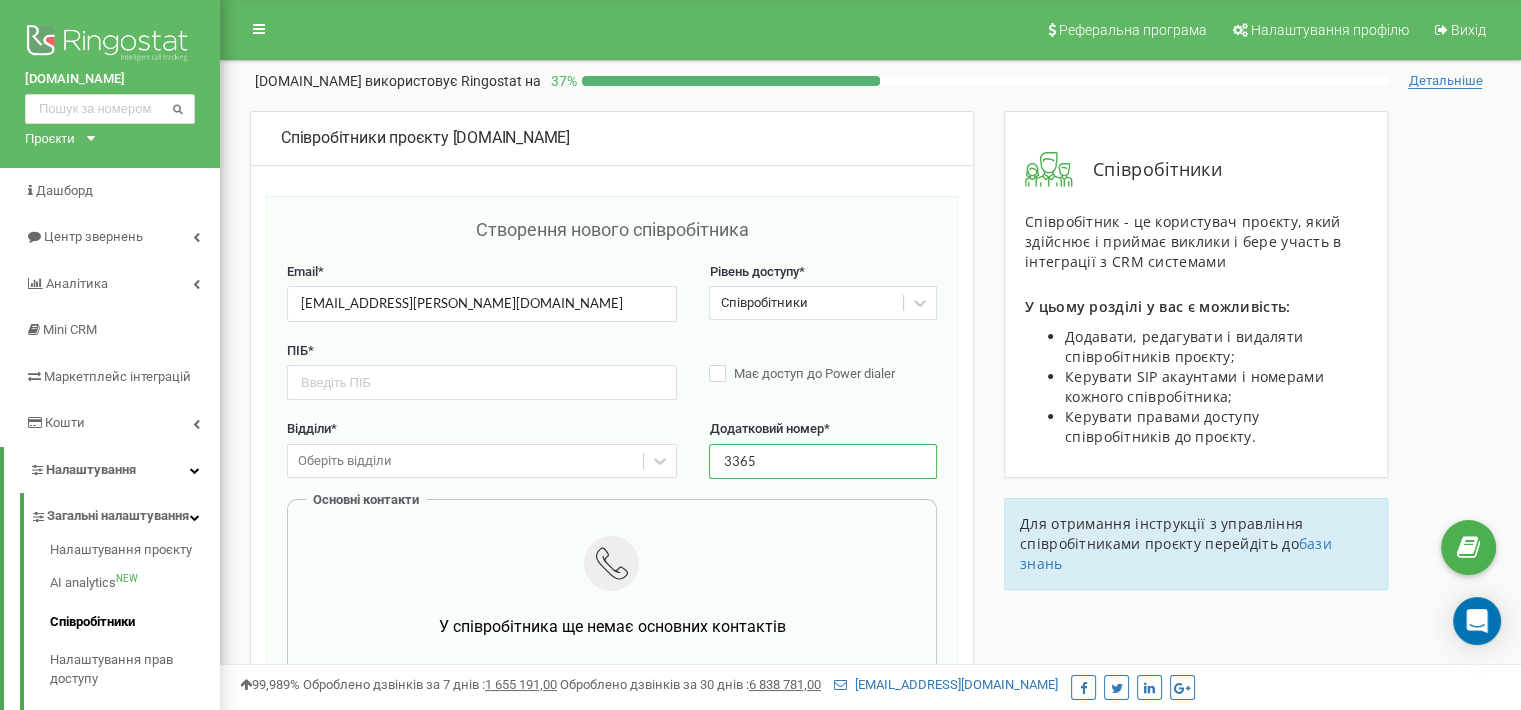 type on "3365" 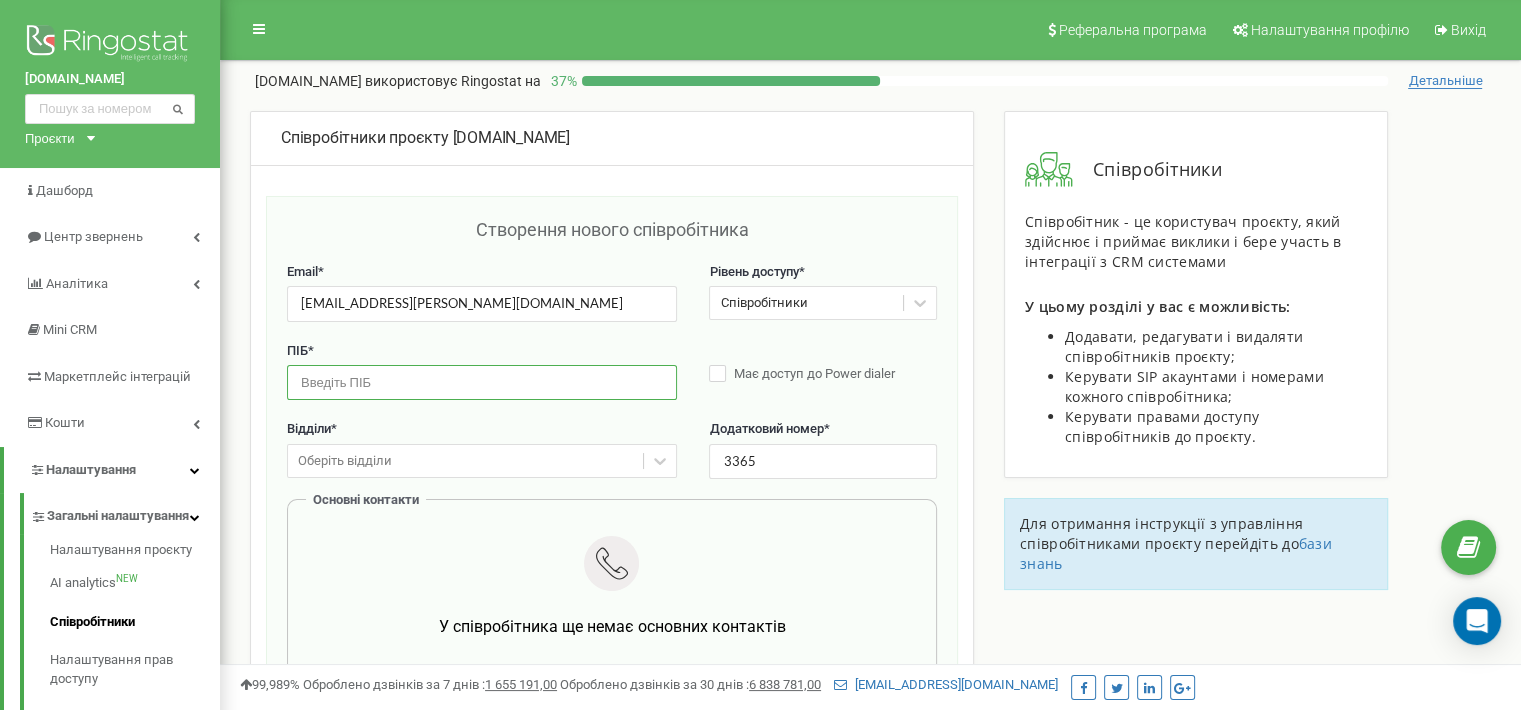 click at bounding box center [482, 382] 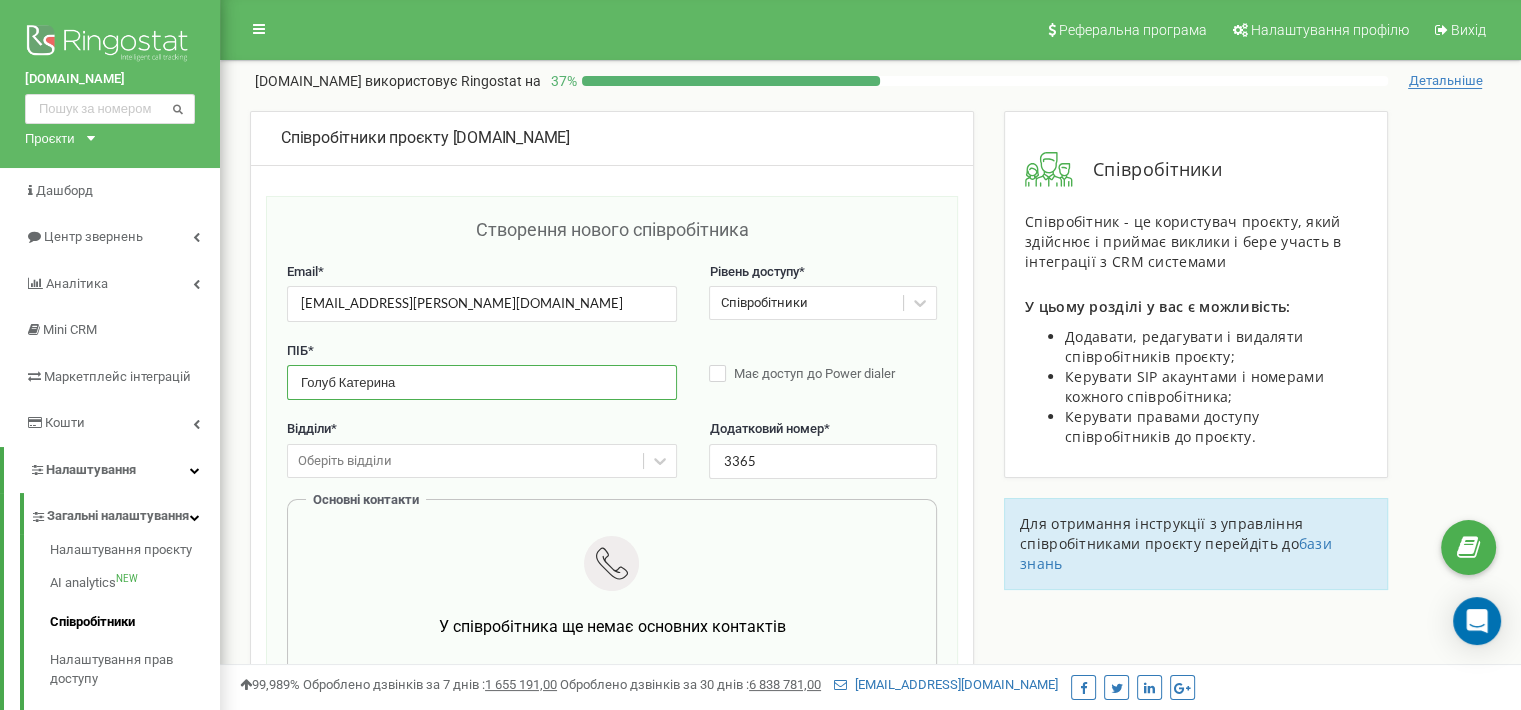 type on "Голуб Катерина" 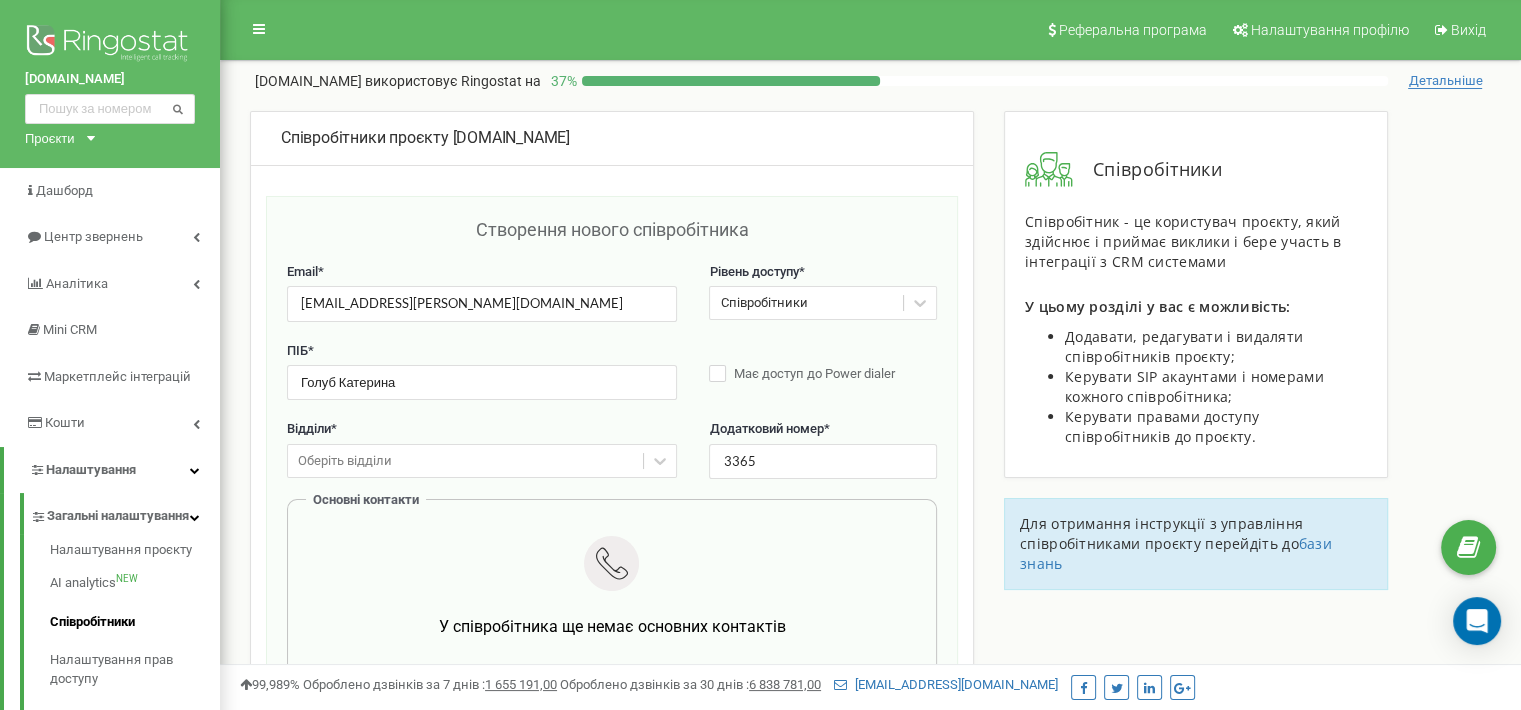 click on "Оберіть відділи" at bounding box center [482, 461] 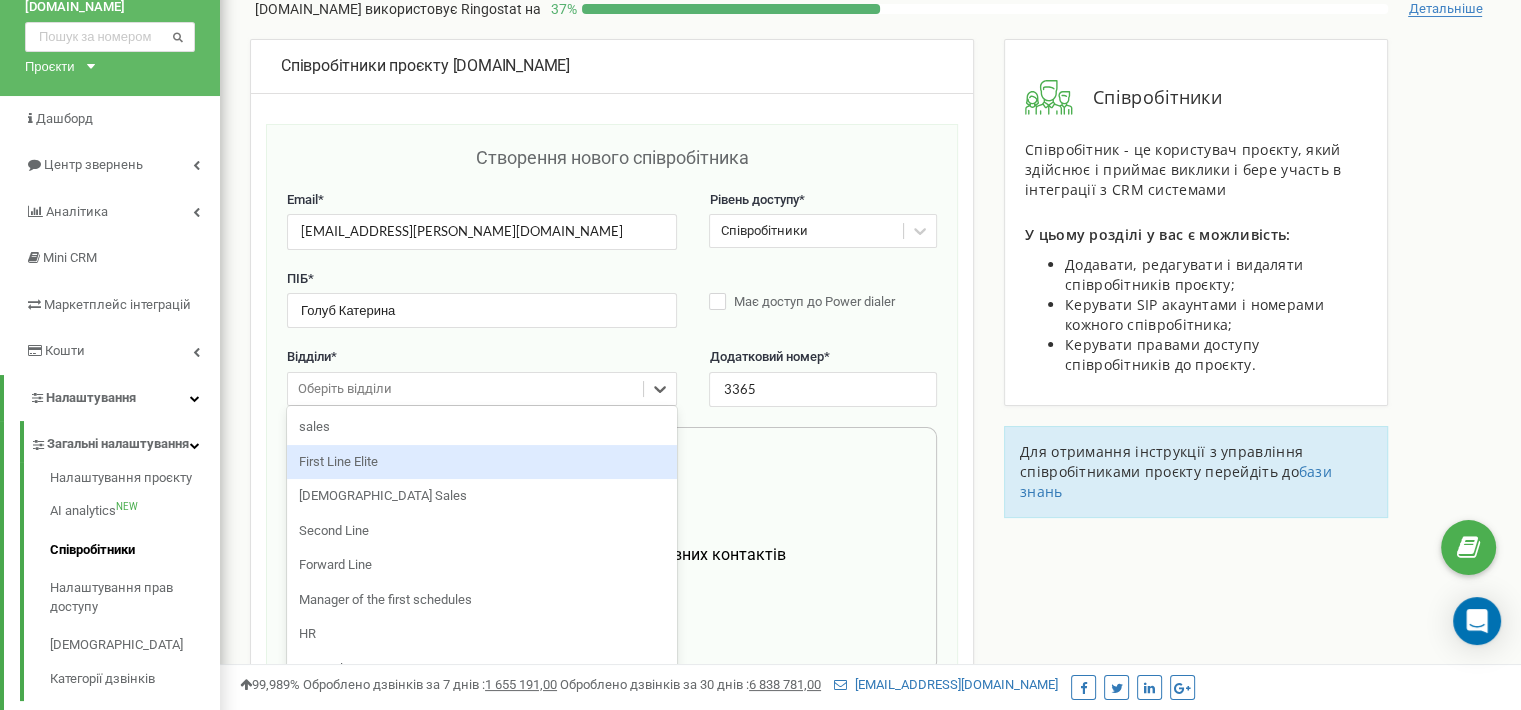 scroll, scrollTop: 74, scrollLeft: 0, axis: vertical 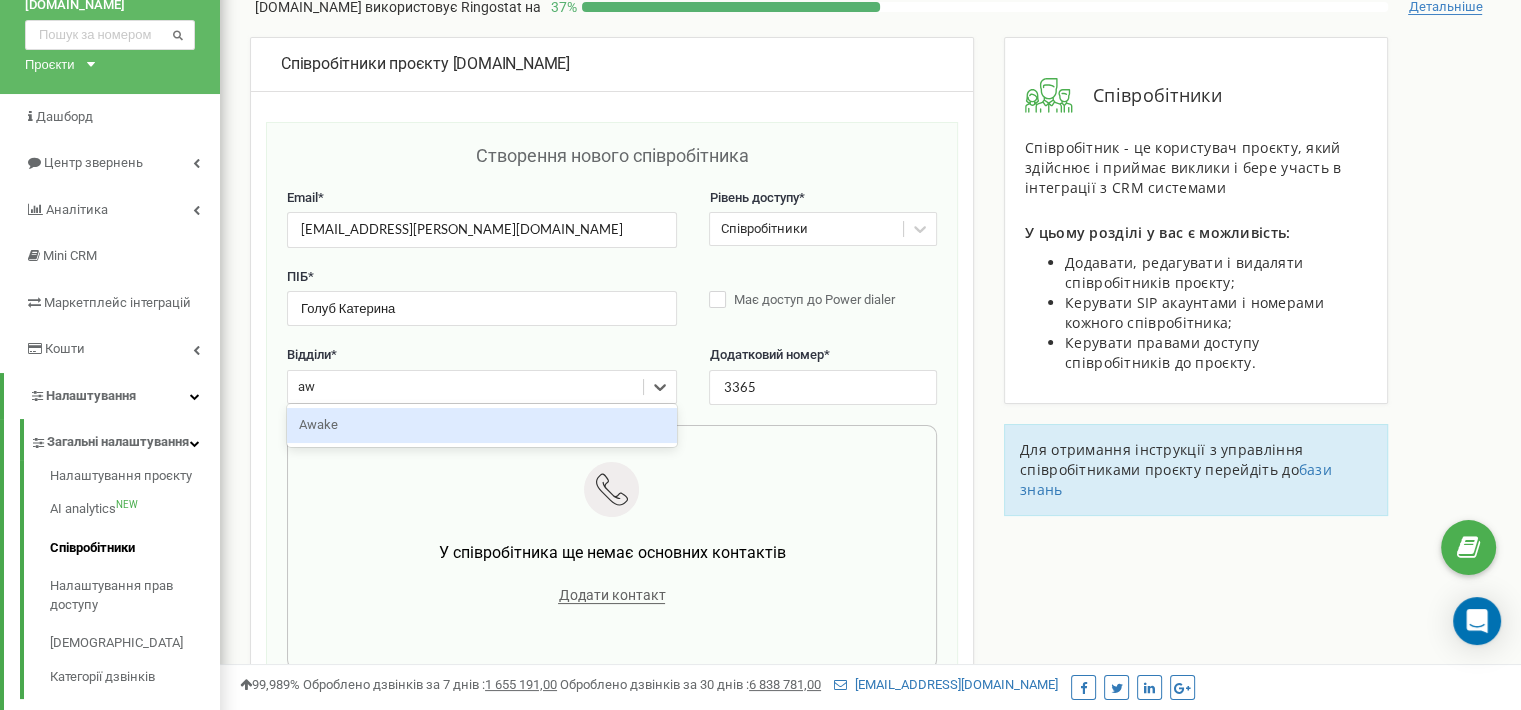 type on "awa" 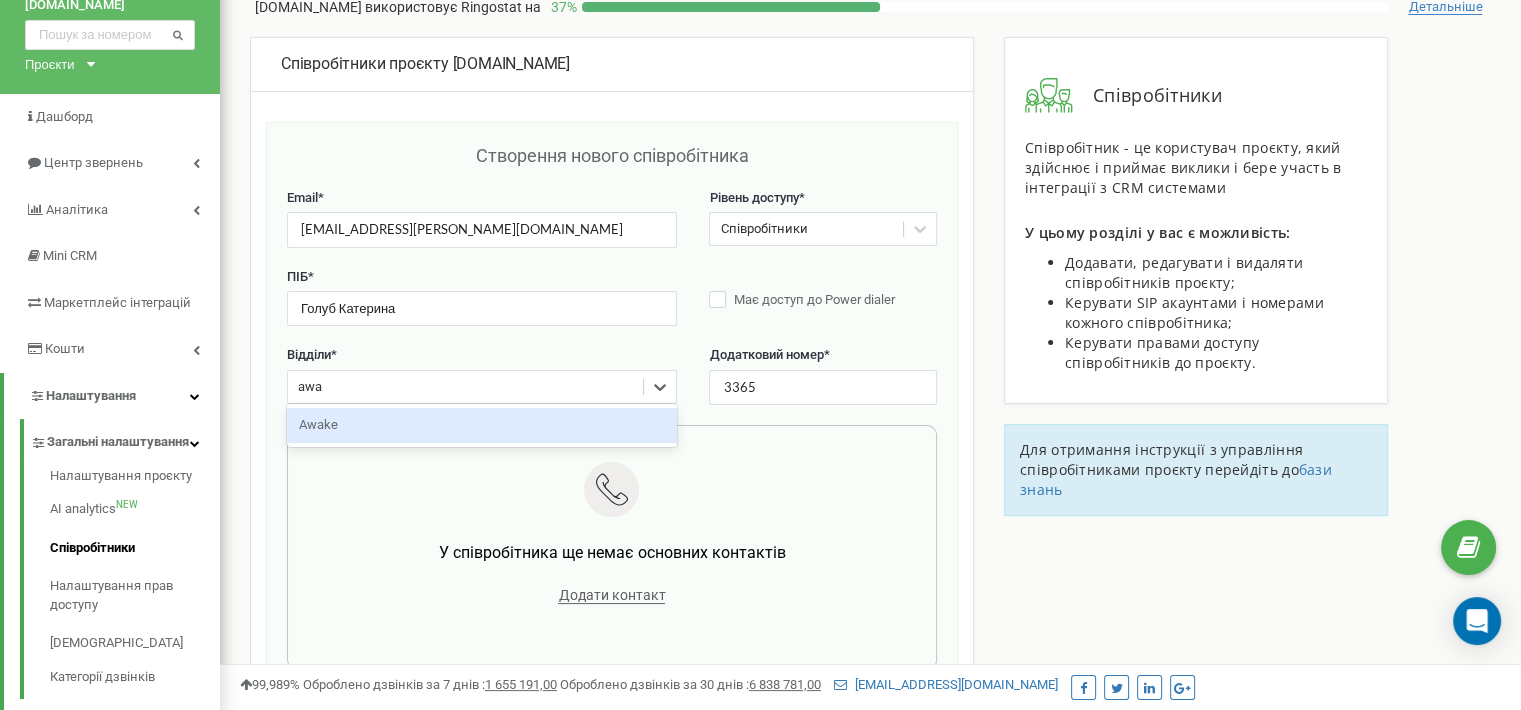 click on "Awake" at bounding box center [482, 425] 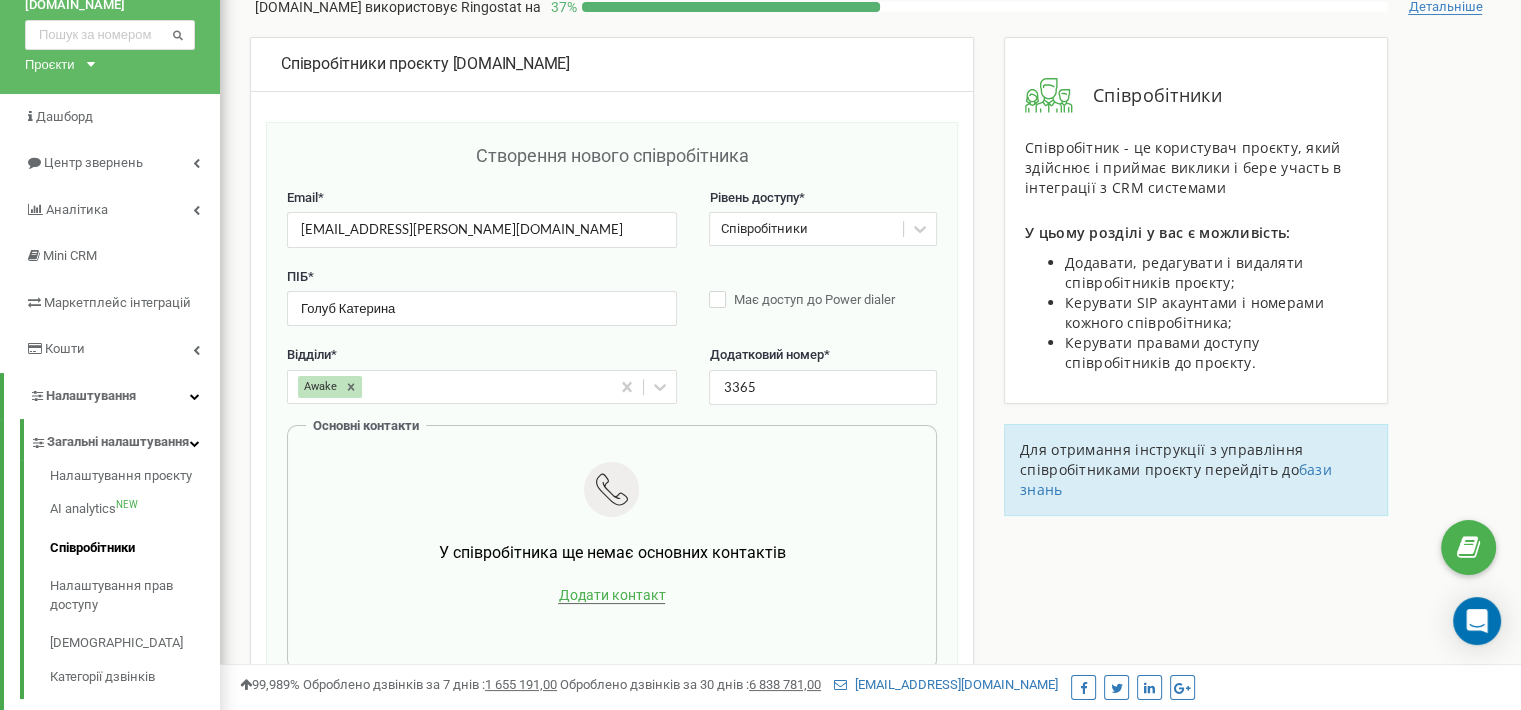 click on "Додати контакт" at bounding box center (611, 595) 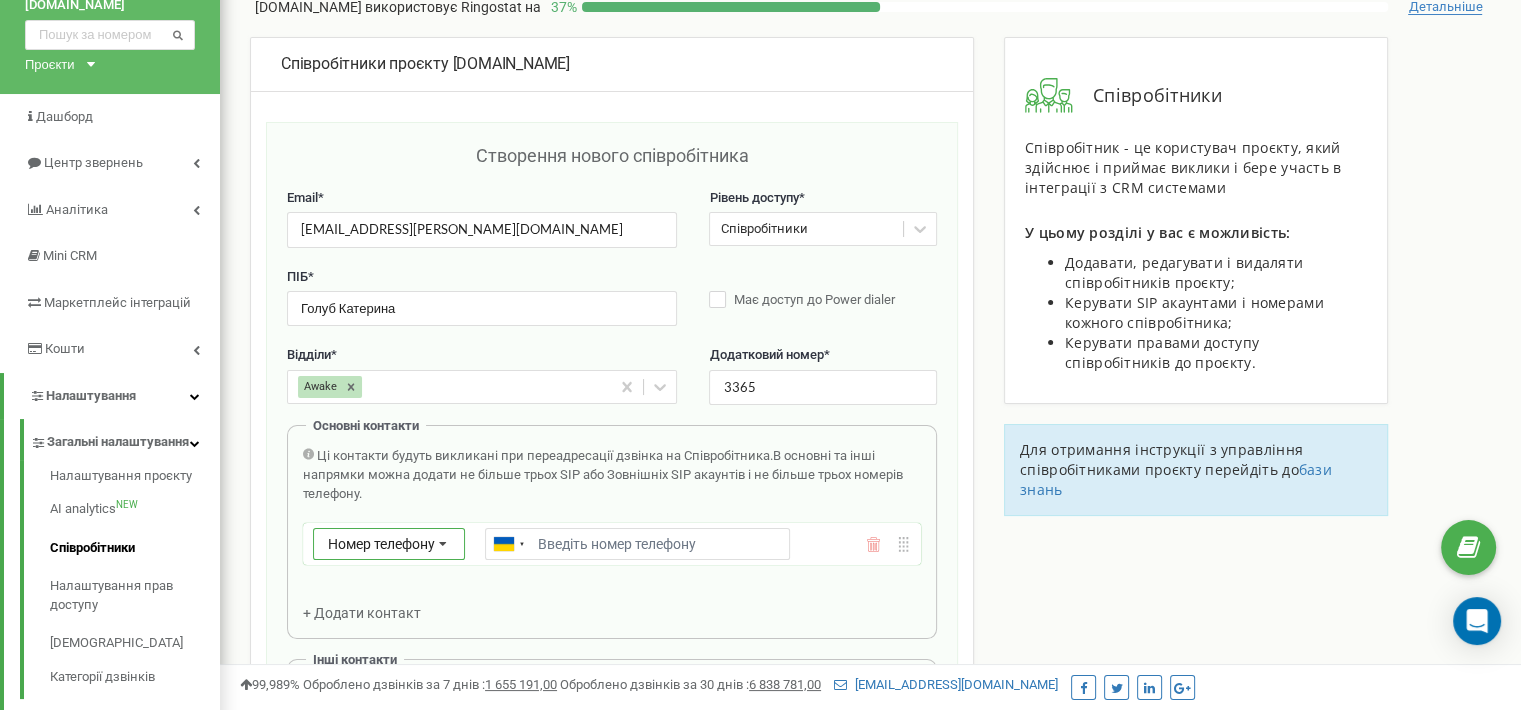 click at bounding box center (443, 545) 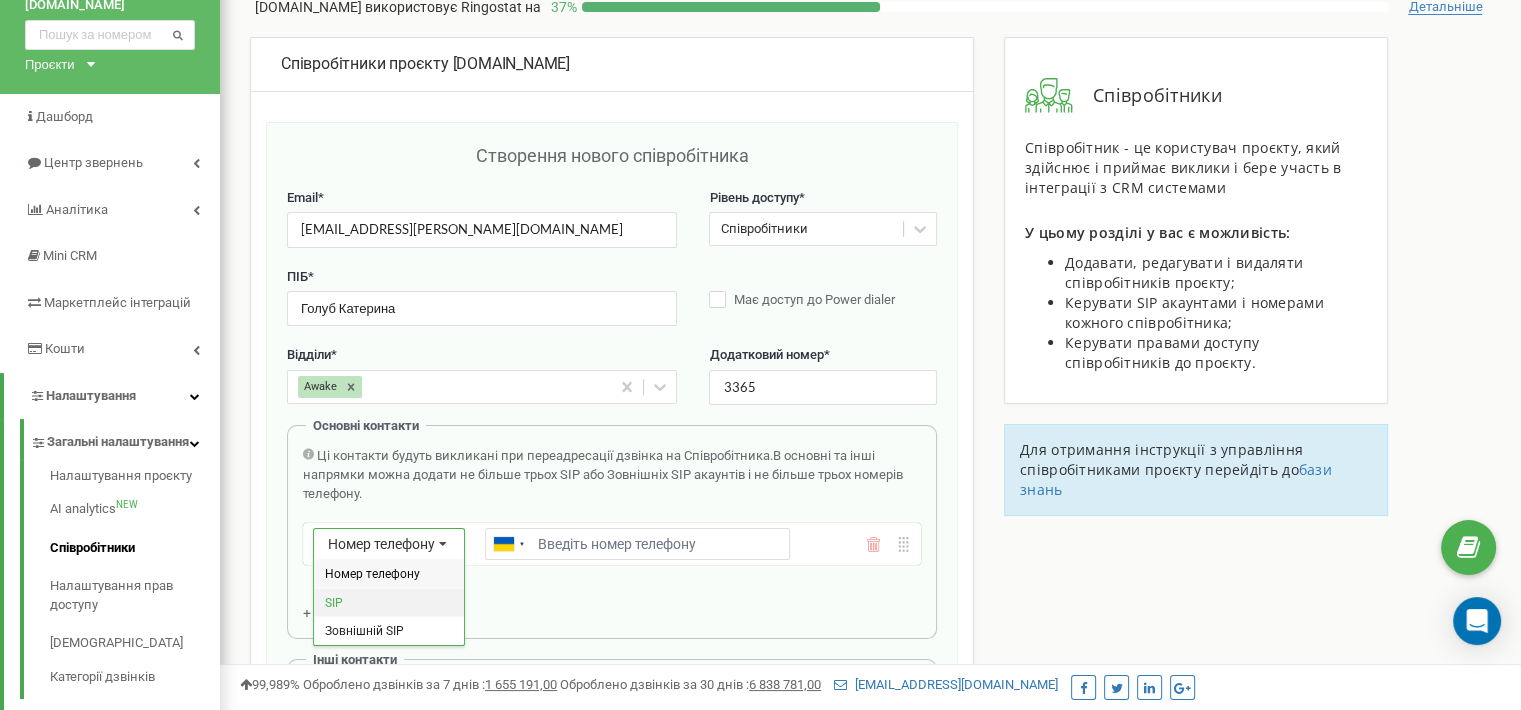 click on "SIP" at bounding box center [389, 602] 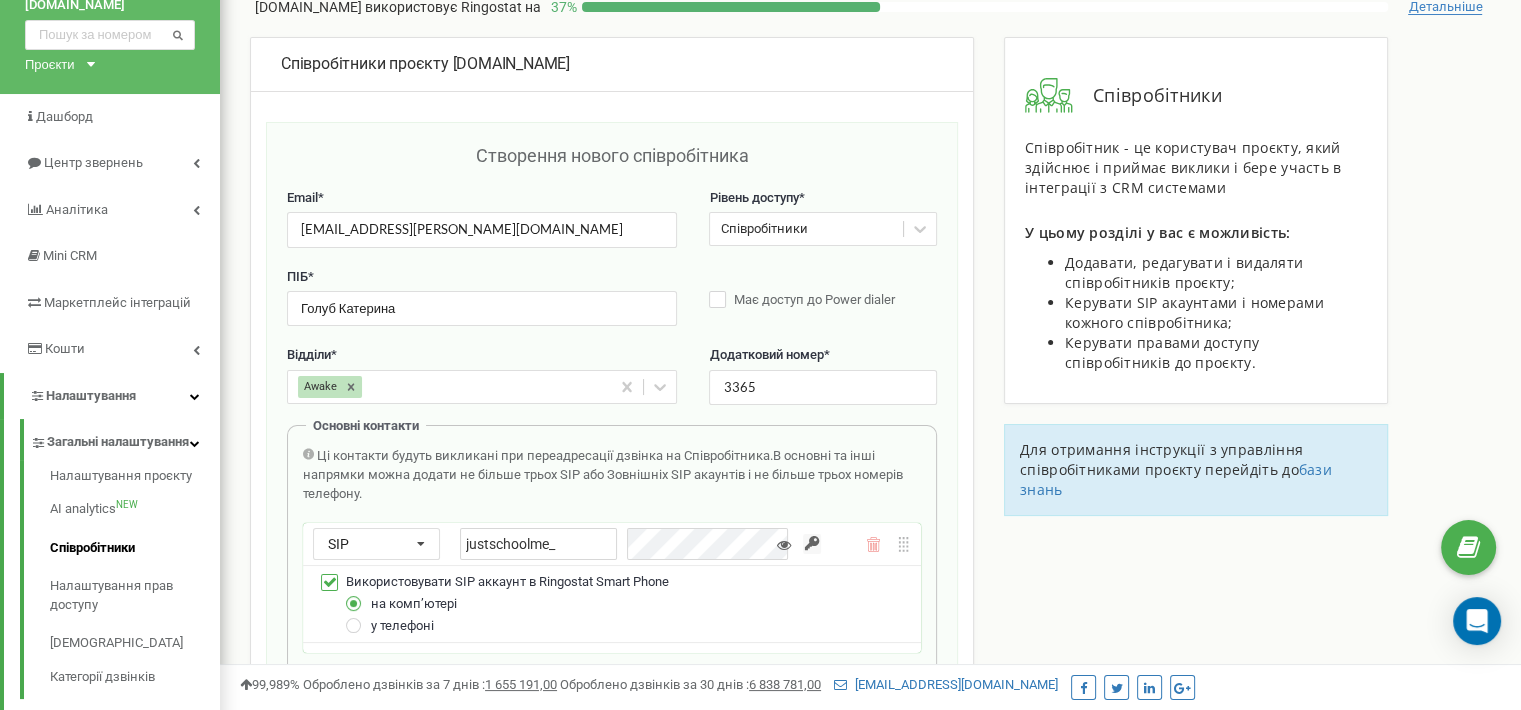 drag, startPoint x: 577, startPoint y: 548, endPoint x: 433, endPoint y: 520, distance: 146.69696 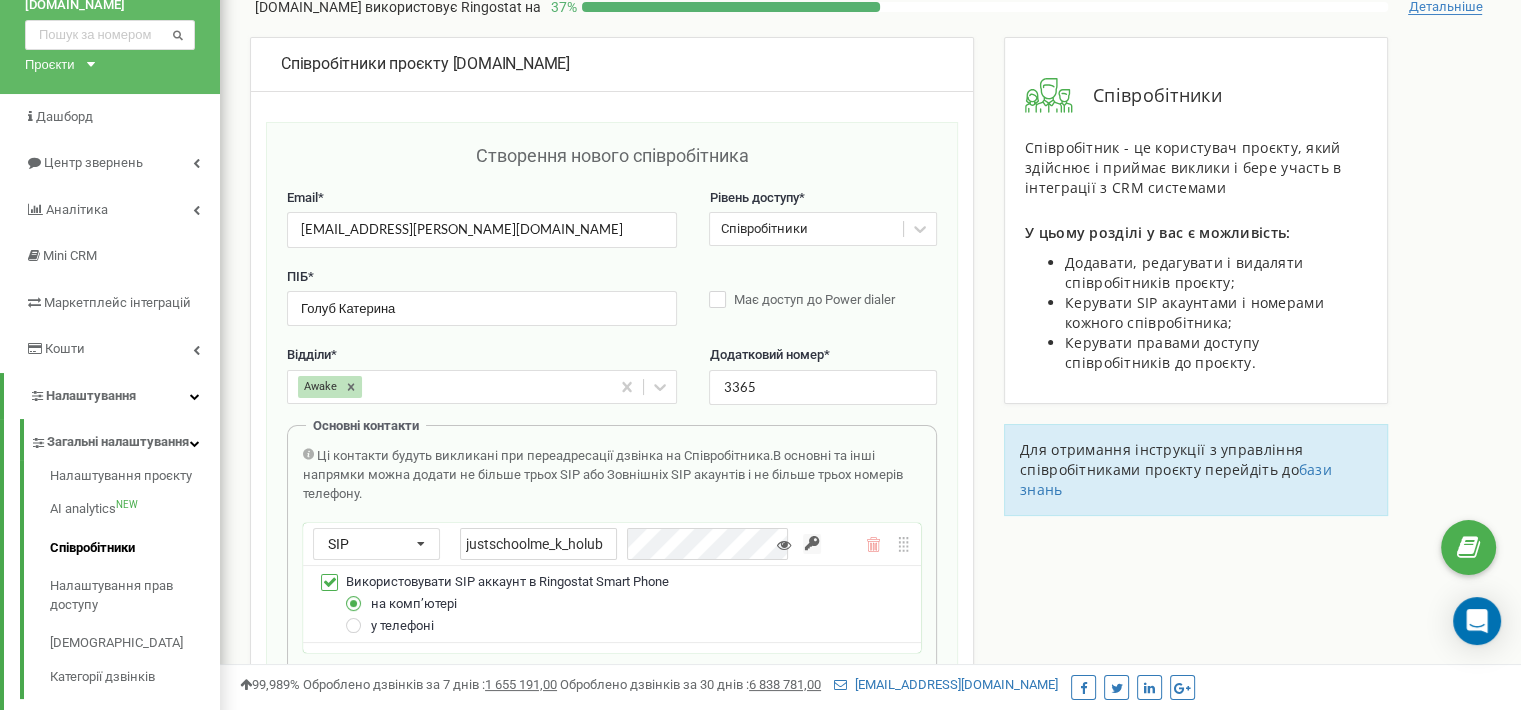 type on "justschoolme_k_holub" 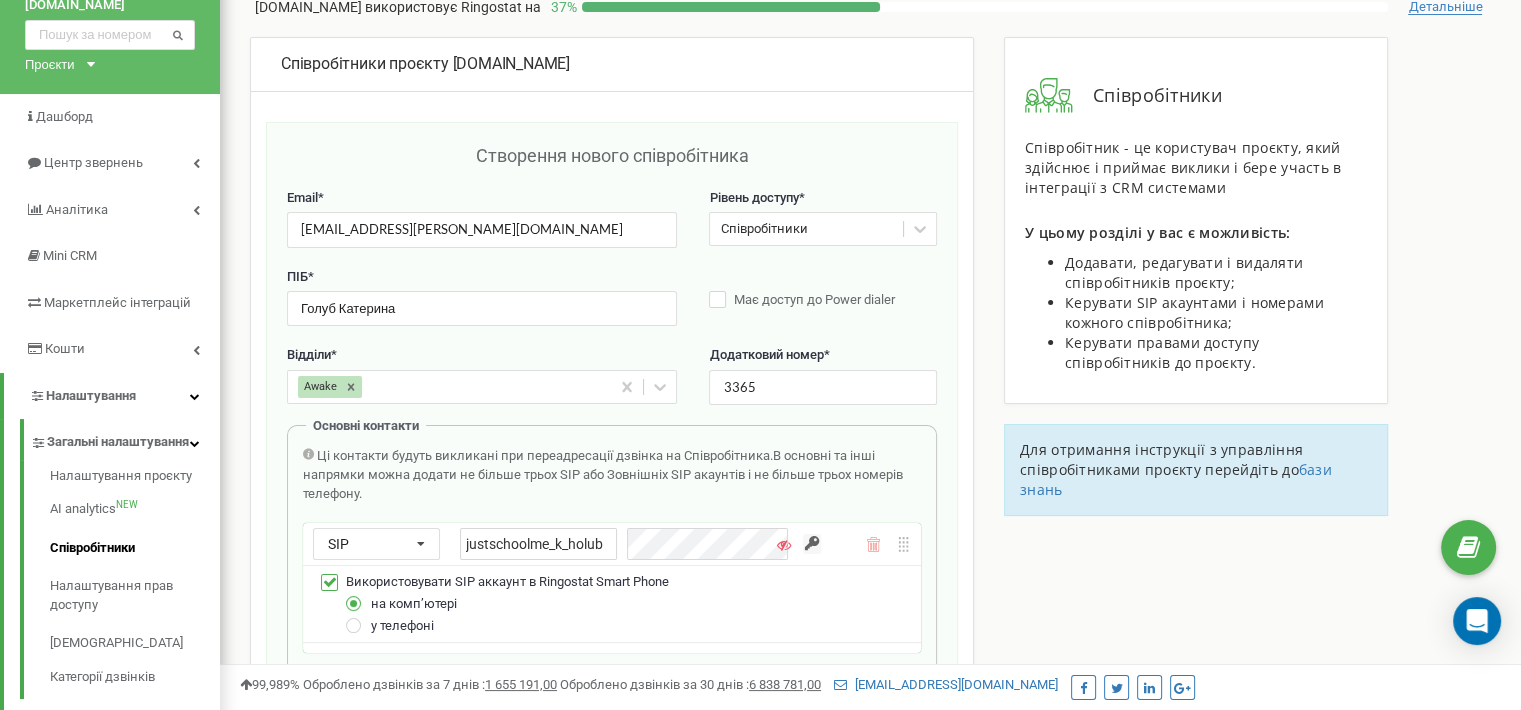 click on "Співробітники проєкту    [DOMAIN_NAME] Створення нового співробітника Email * [EMAIL_ADDRESS][PERSON_NAME][DOMAIN_NAME] Рівень доступу * Співробітники ПІБ * Голуб Катерина   Має доступ до Power dialer Відділи * Awake Додатковий номер * 3365 Основні контакти Ці контакти будуть викликані при переадресації дзвінка на Співробітника.  В основні та інші напрямки можна додати не більше трьох SIP або Зовнішніх SIP акаунтів і не більше трьох номерів телефону. SIP Номер телефону SIP Зовнішній SIP justschoolme_k_holub           Використовувати SIP аккаунт в Ringostat Smart Phone на компʼютері у телефоні + Додати контакт Інші контакти Скасувати" at bounding box center [870, 1162] 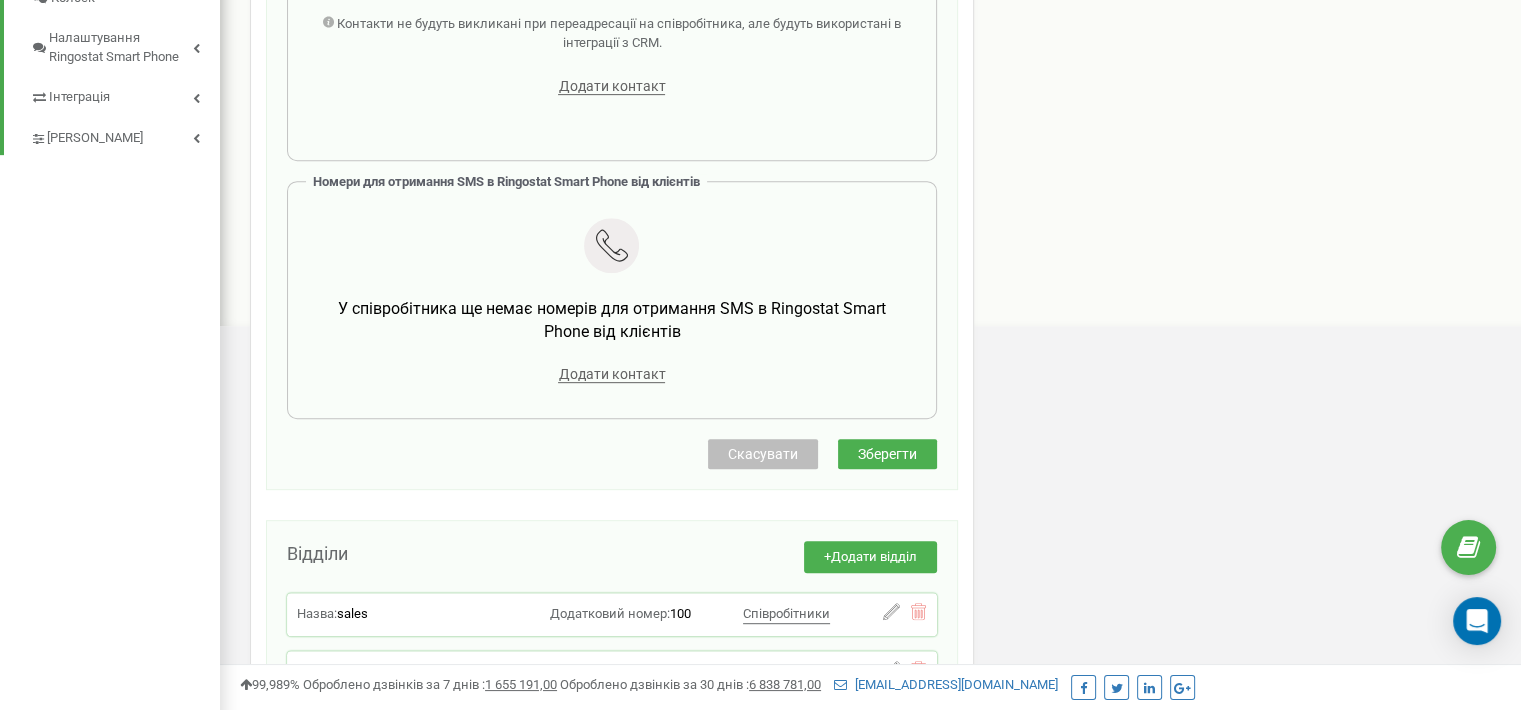 click on "Зберегти" at bounding box center (887, 454) 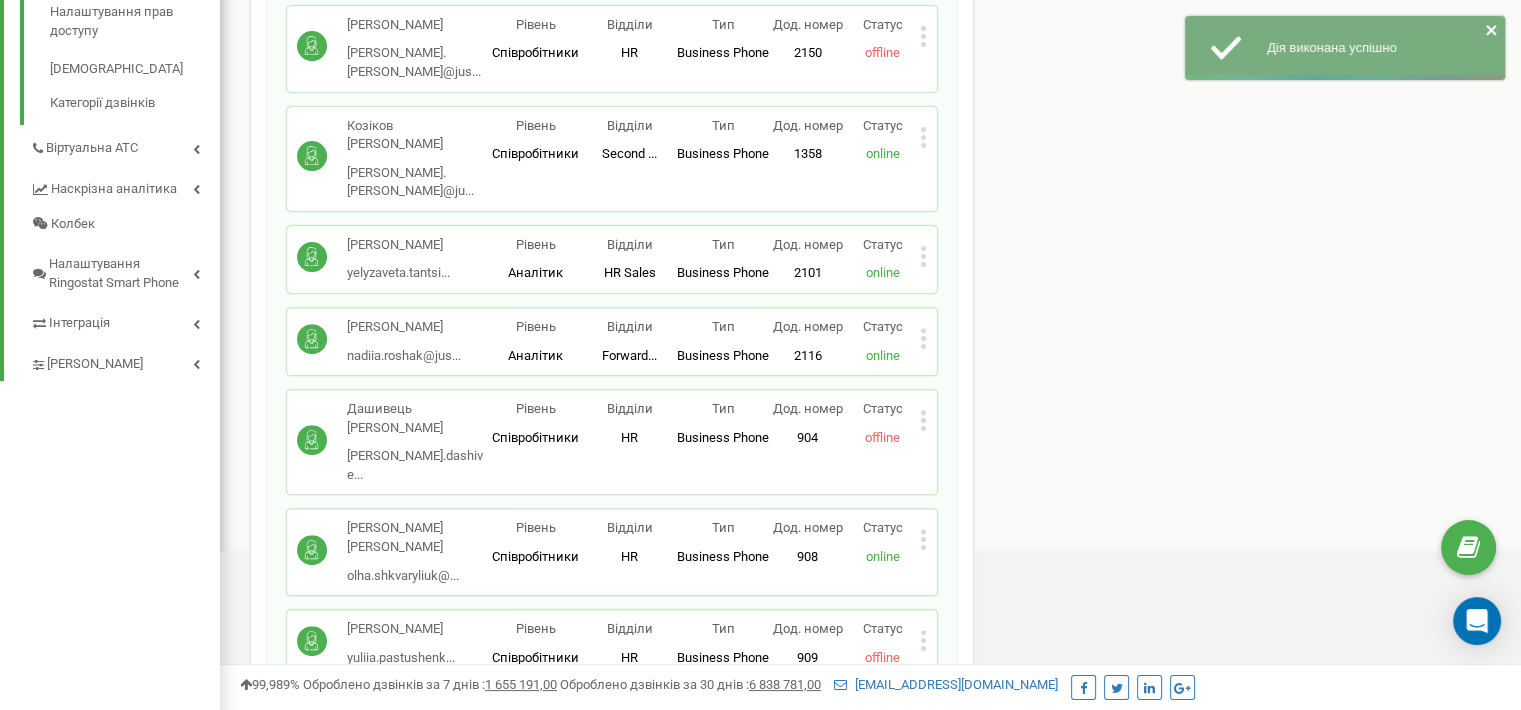 scroll, scrollTop: 874, scrollLeft: 0, axis: vertical 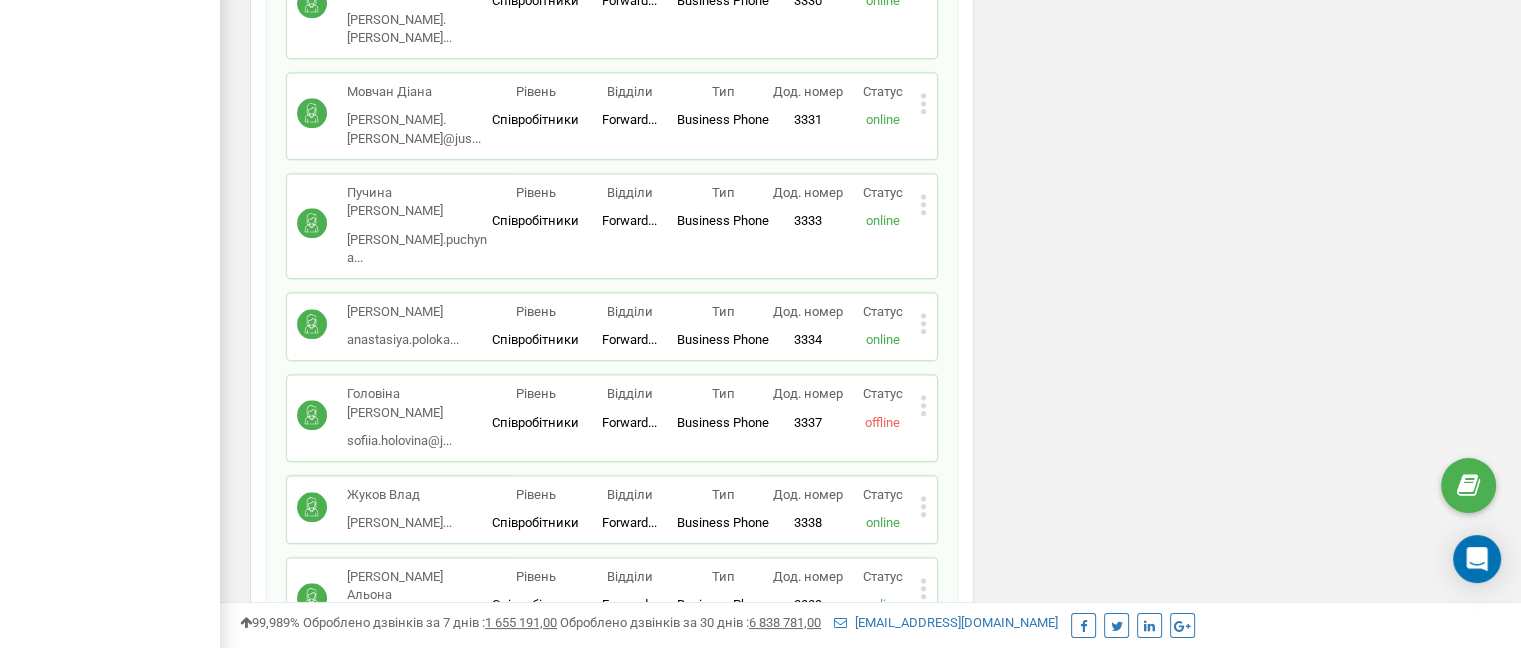 click 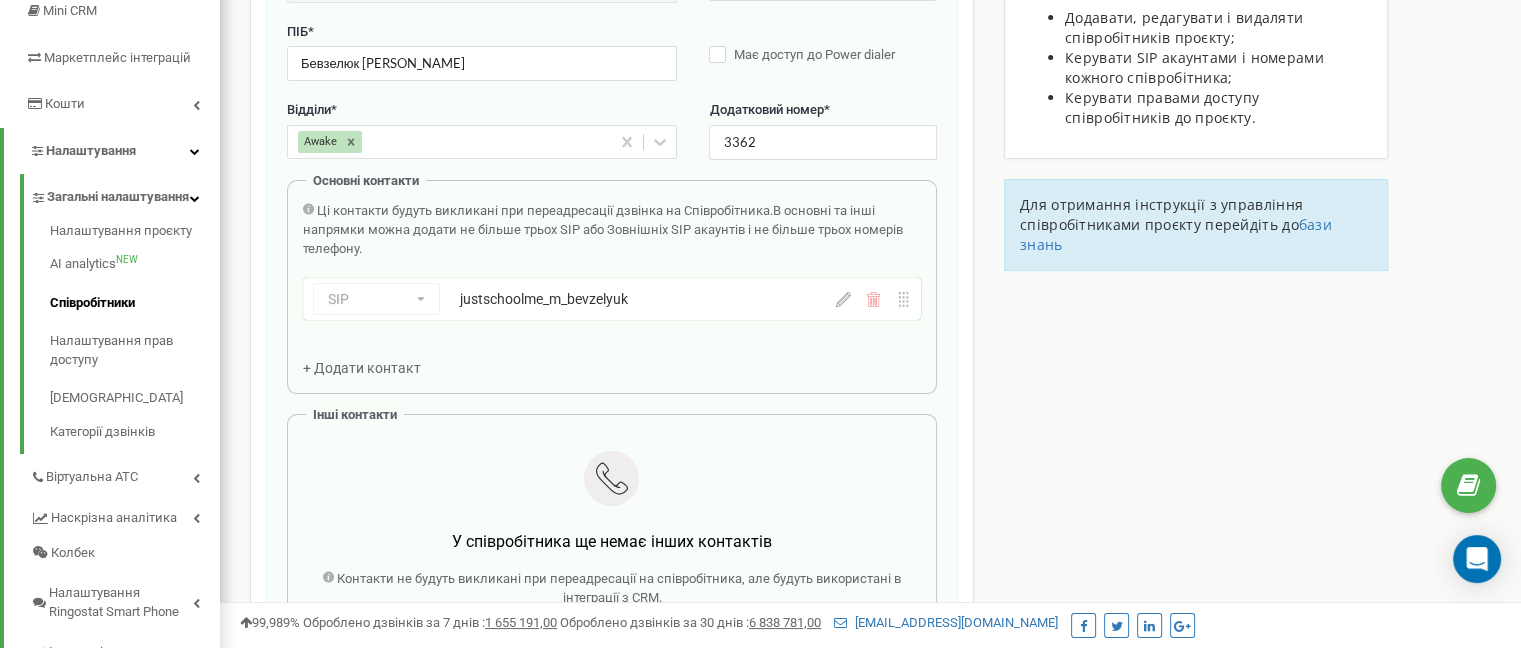 scroll, scrollTop: 200, scrollLeft: 0, axis: vertical 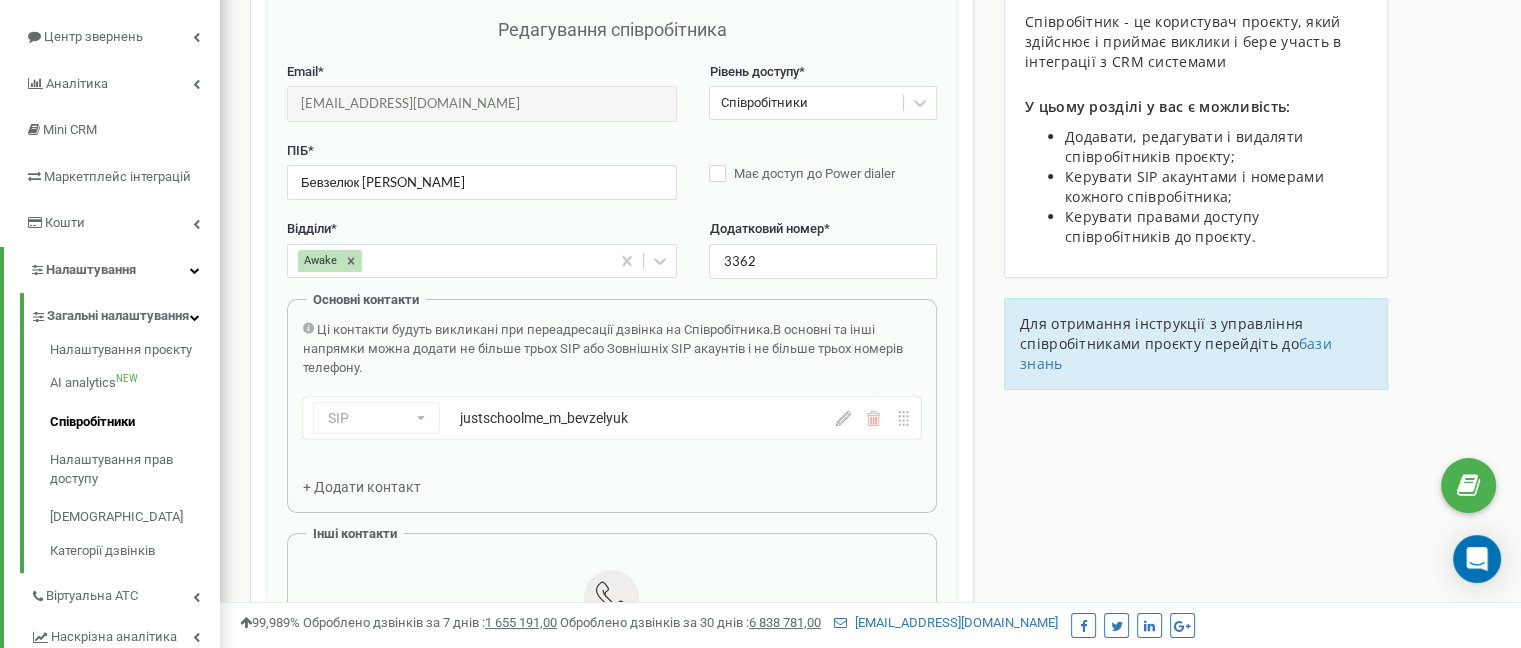 click 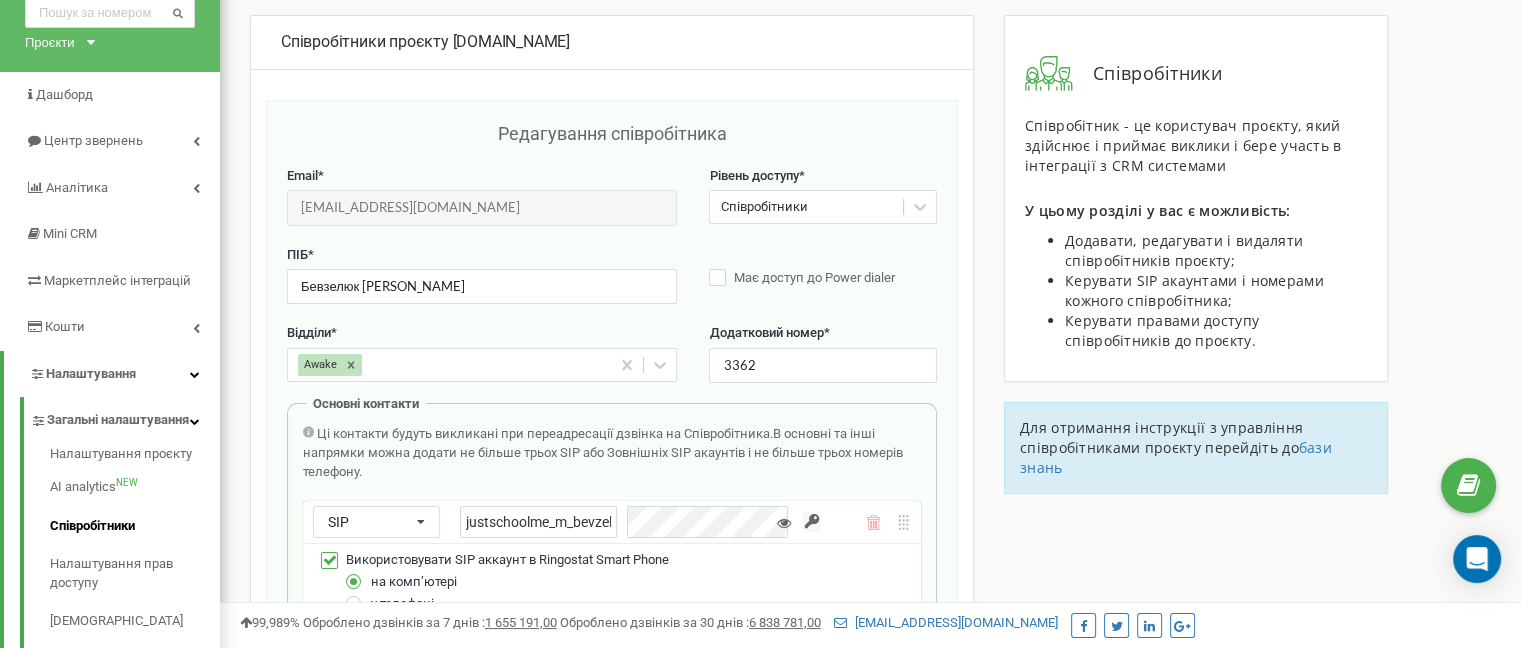 scroll, scrollTop: 0, scrollLeft: 0, axis: both 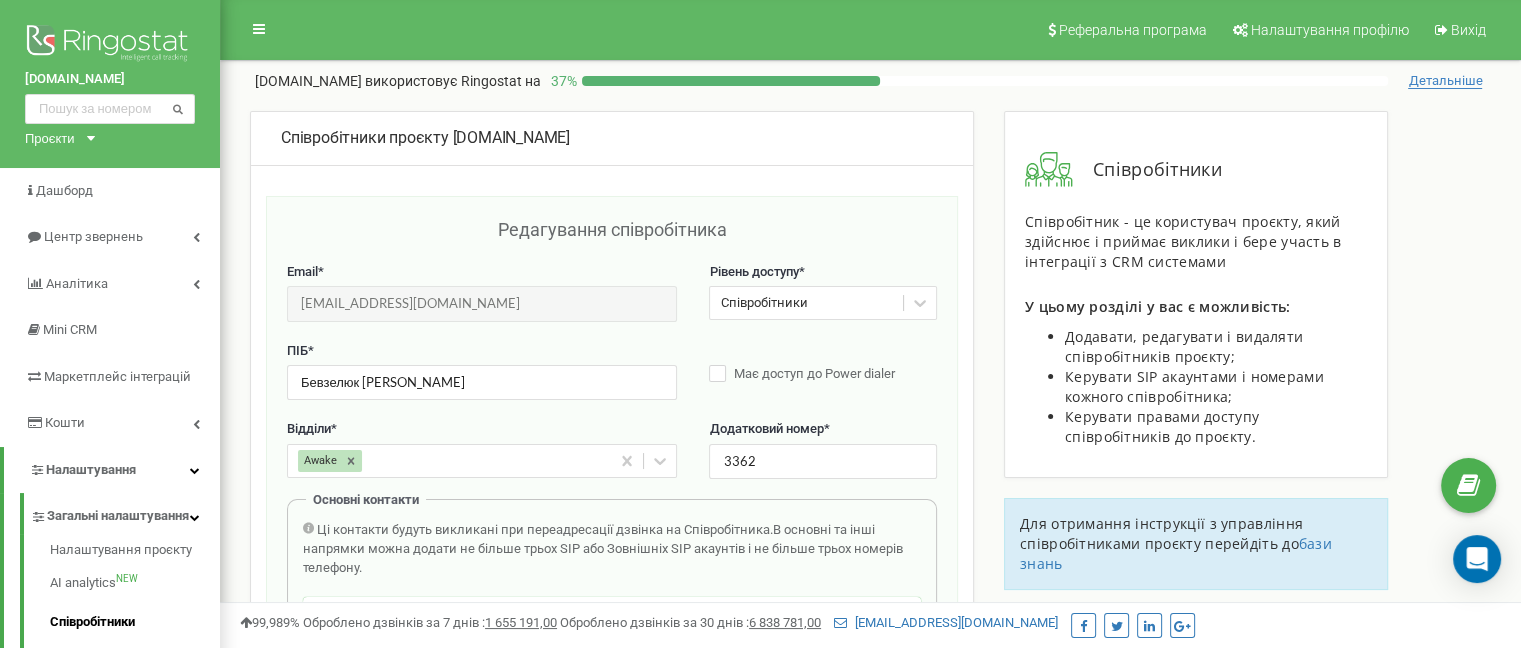drag, startPoint x: 770, startPoint y: 312, endPoint x: 785, endPoint y: 300, distance: 19.209373 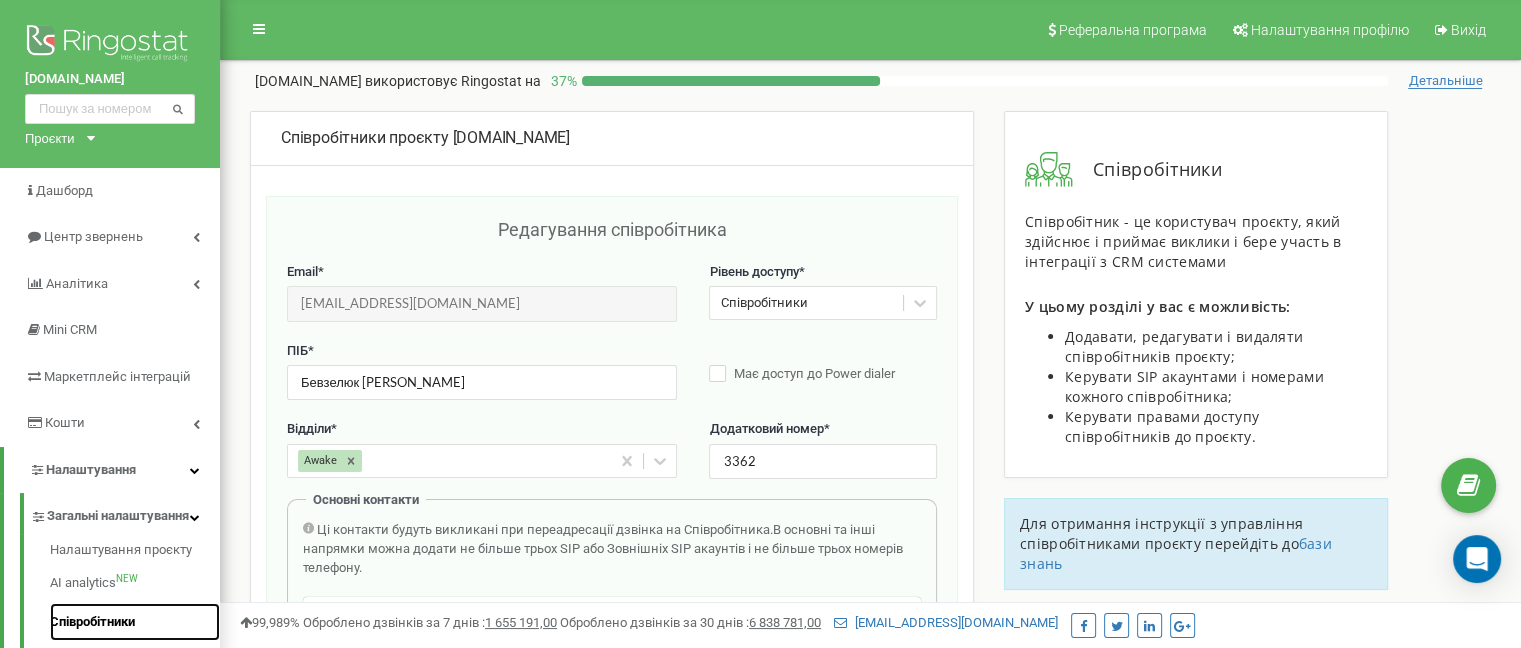 click on "Співробітники" at bounding box center [135, 622] 